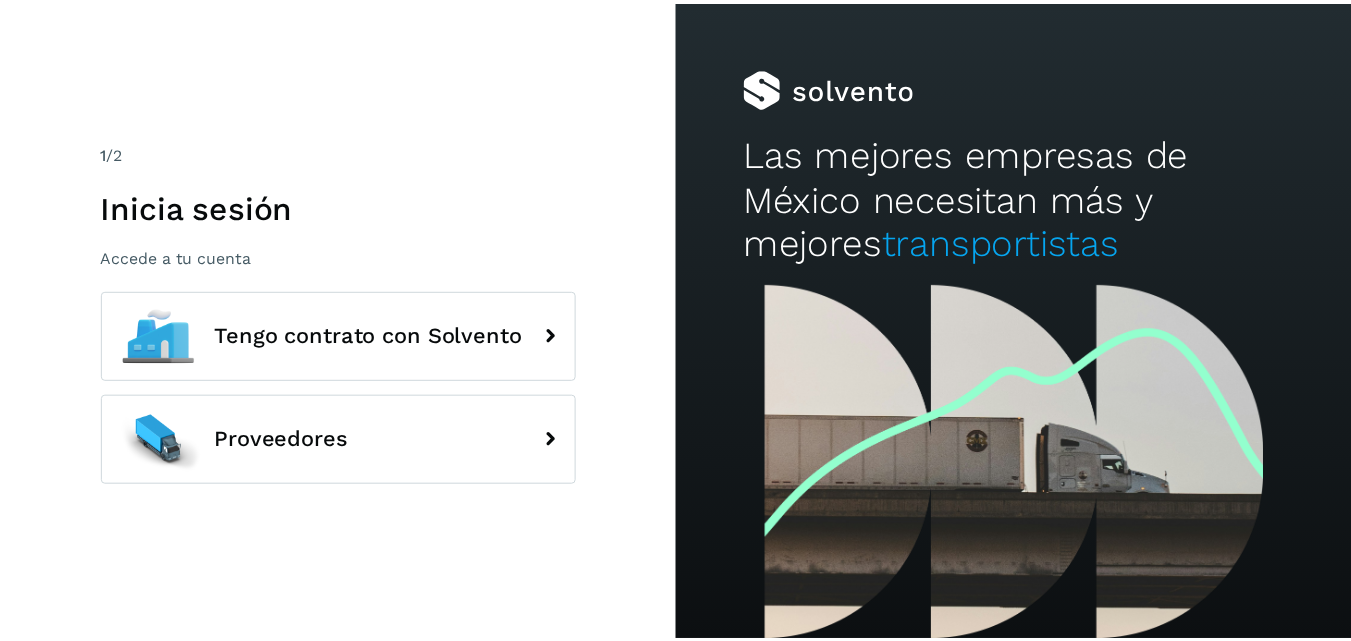 scroll, scrollTop: 0, scrollLeft: 0, axis: both 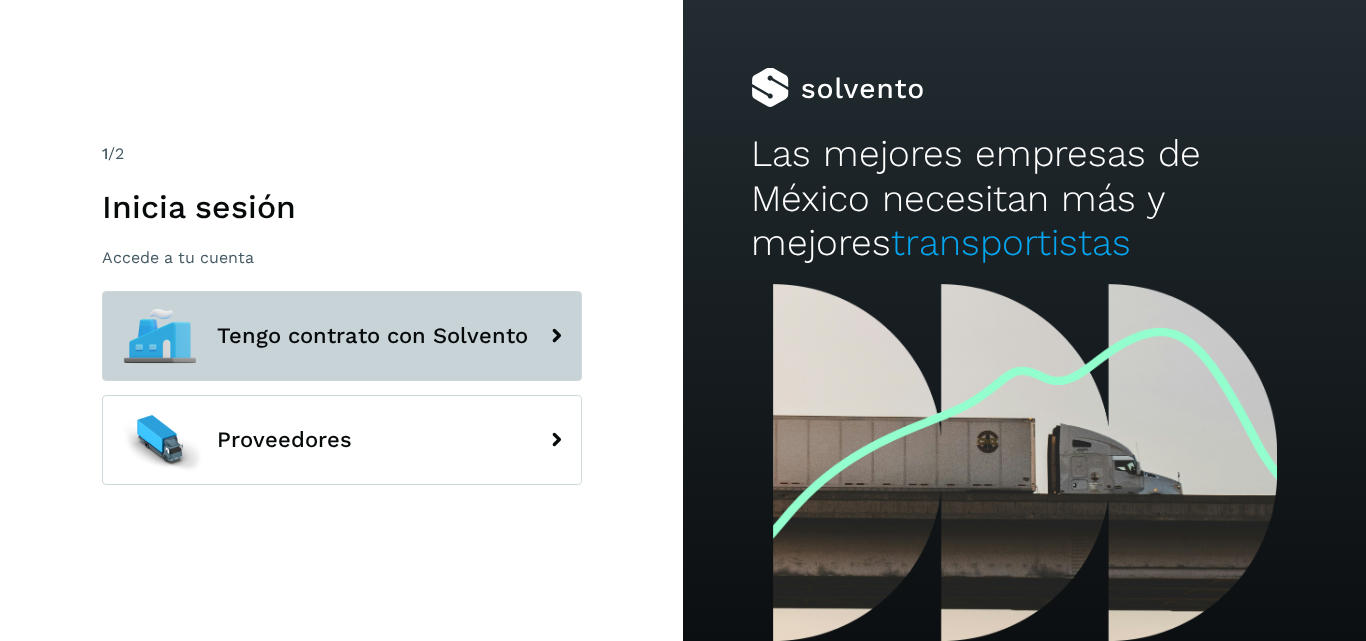 click on "Tengo contrato con Solvento" at bounding box center [342, 336] 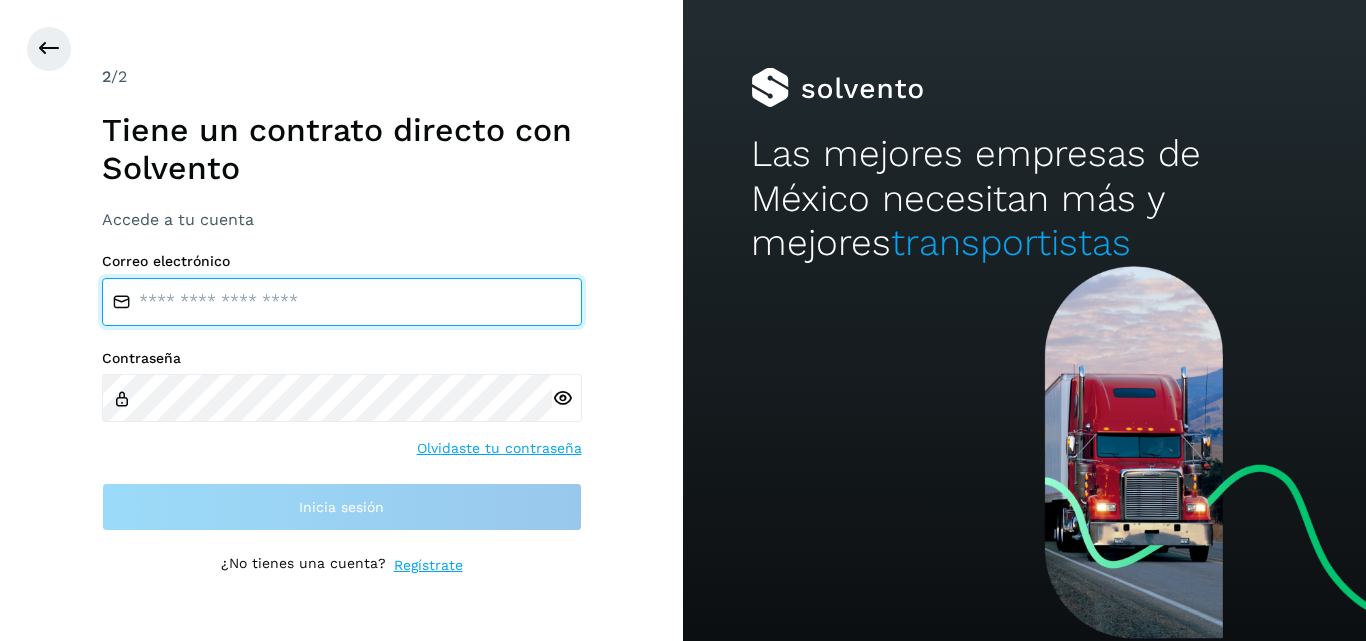 click at bounding box center [342, 302] 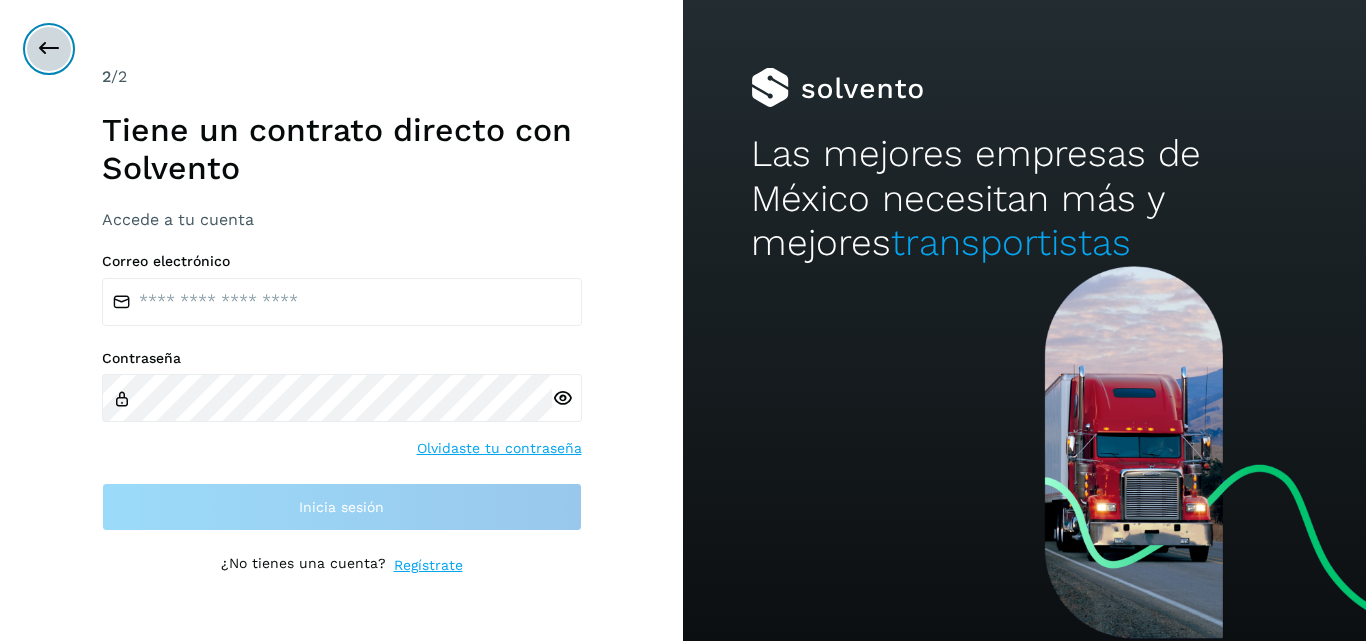 click at bounding box center [49, 49] 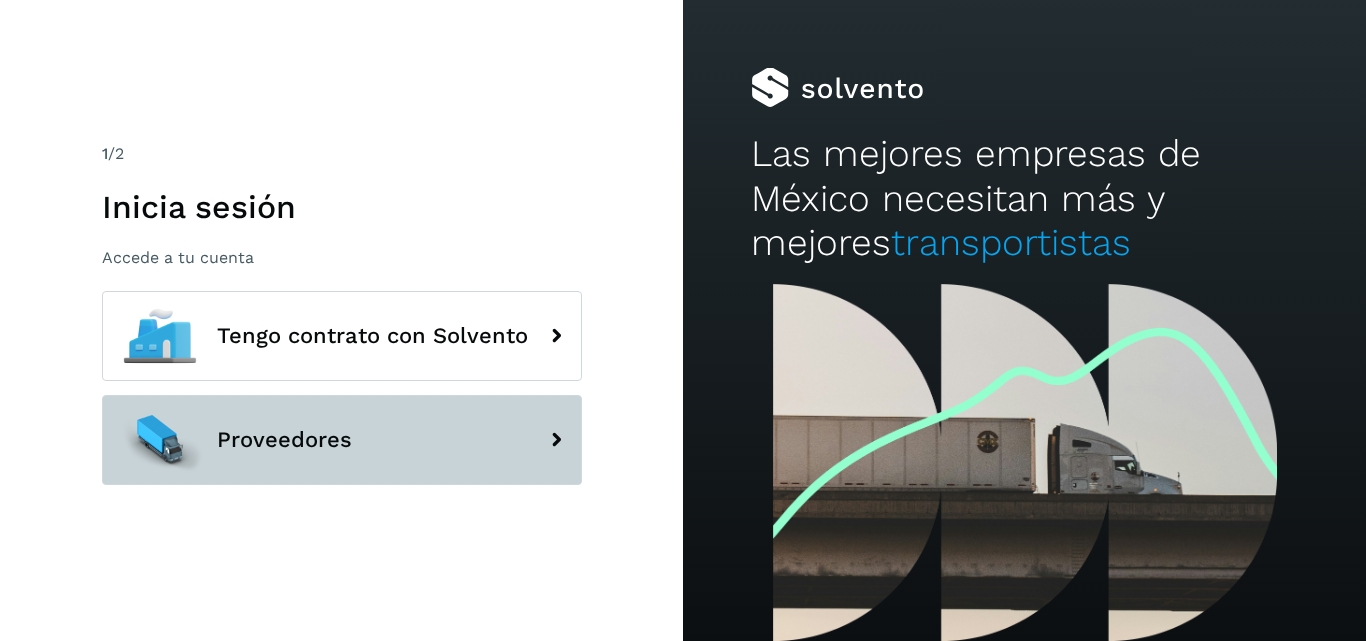 click on "Proveedores" at bounding box center (342, 440) 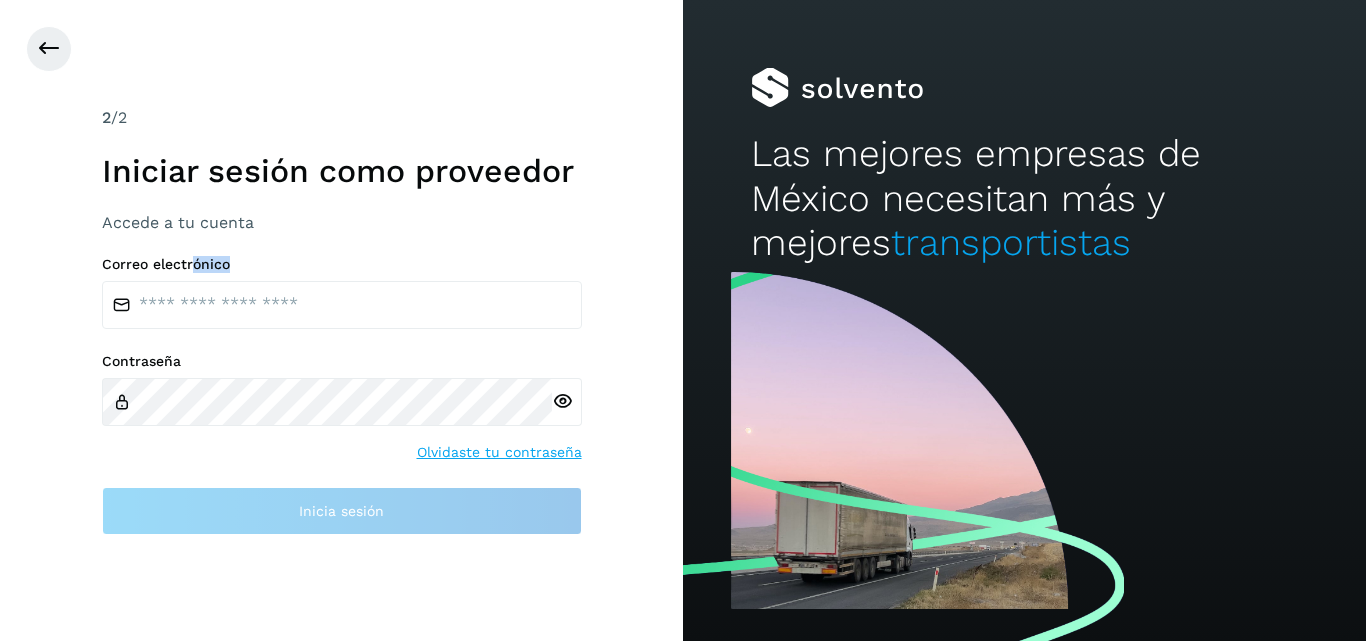 drag, startPoint x: 195, startPoint y: 269, endPoint x: 195, endPoint y: 298, distance: 29 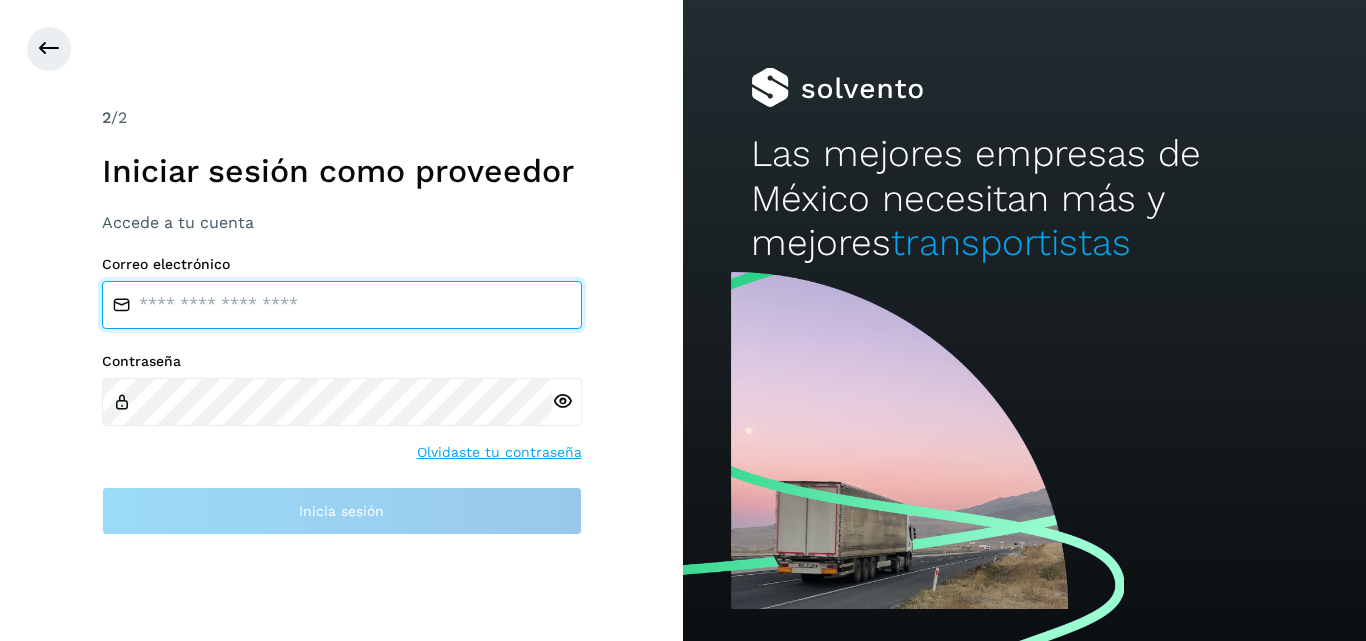 click at bounding box center (342, 305) 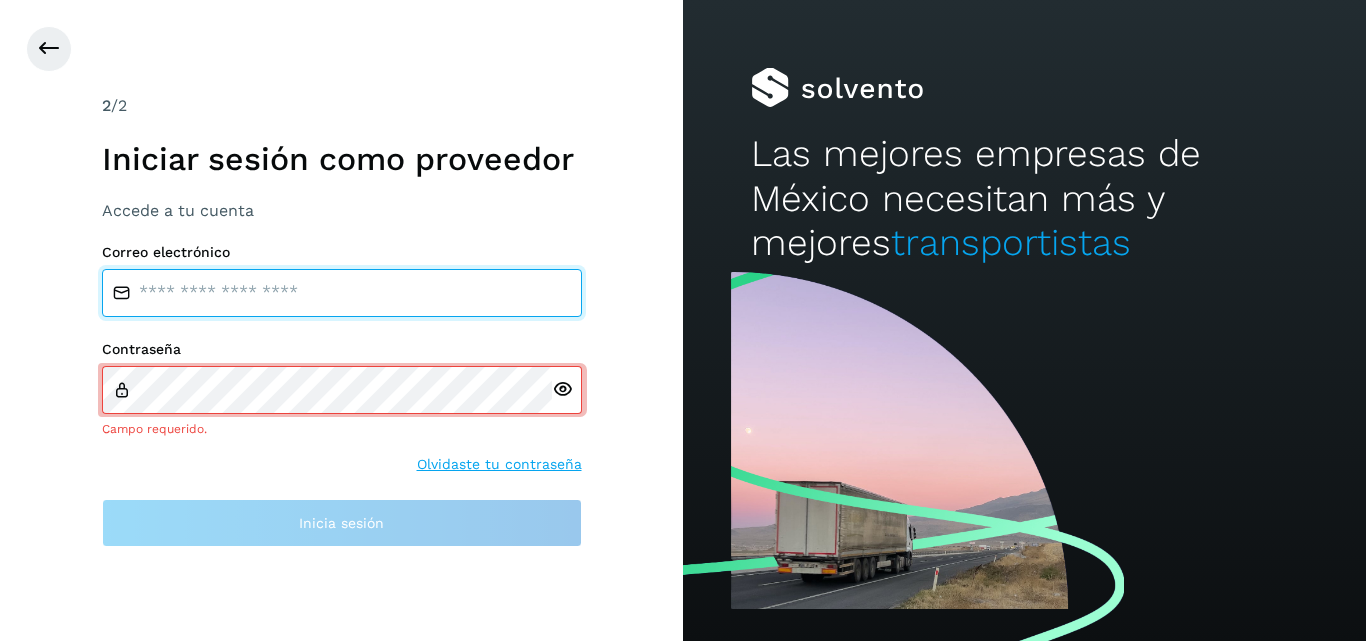 paste on "**********" 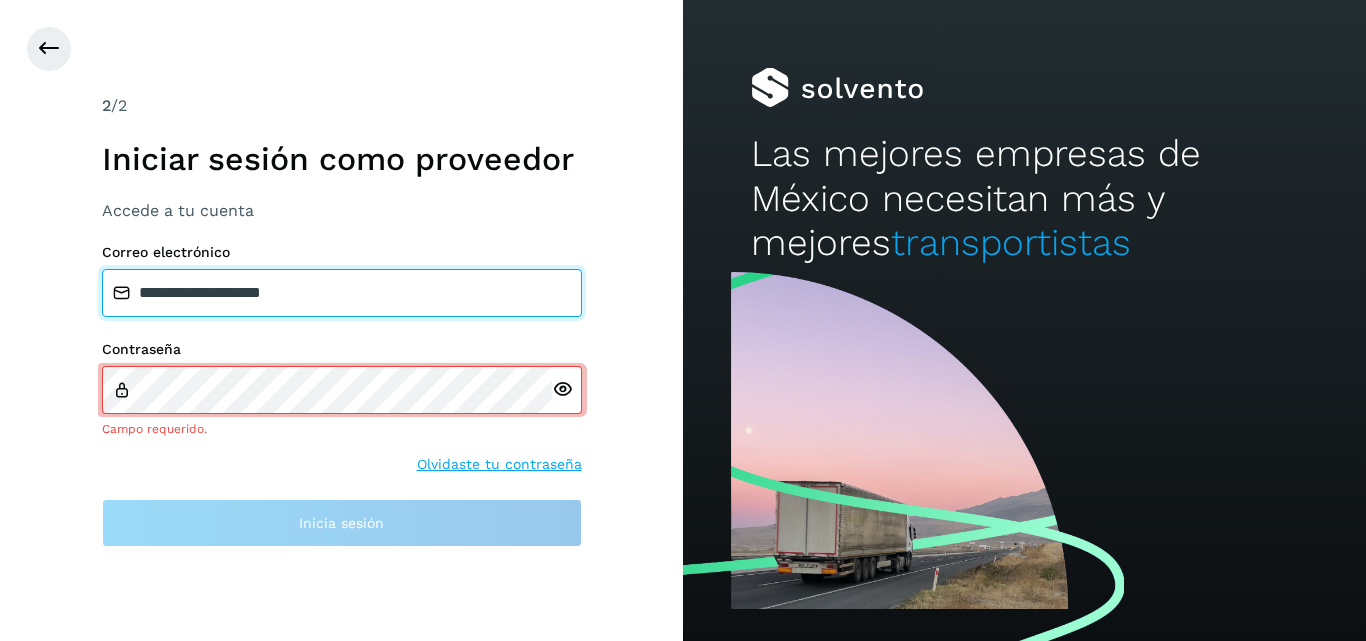 type on "**********" 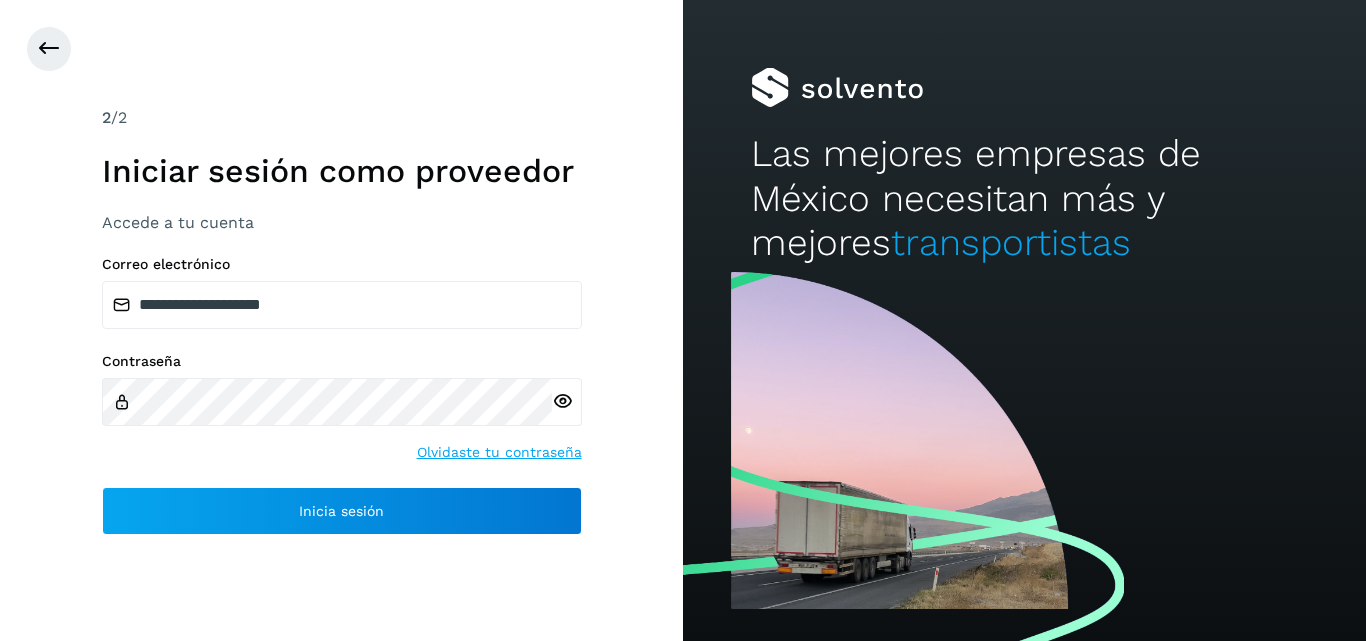 click at bounding box center (562, 401) 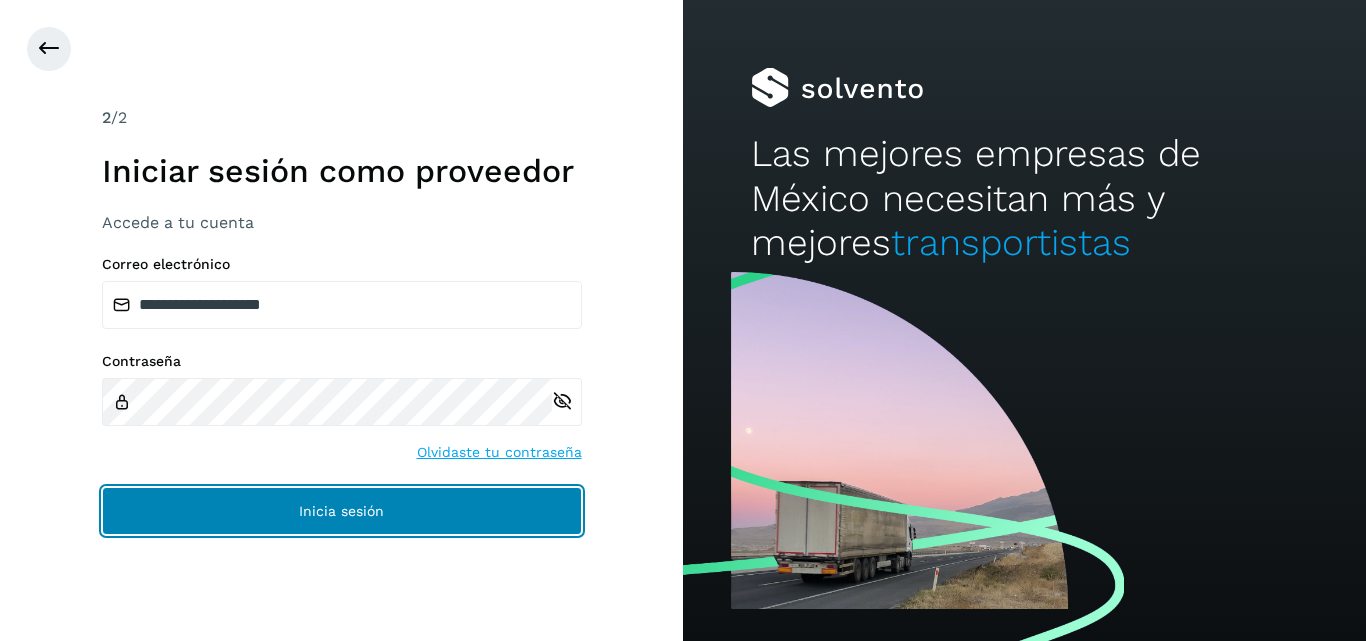 click on "Inicia sesión" at bounding box center (342, 511) 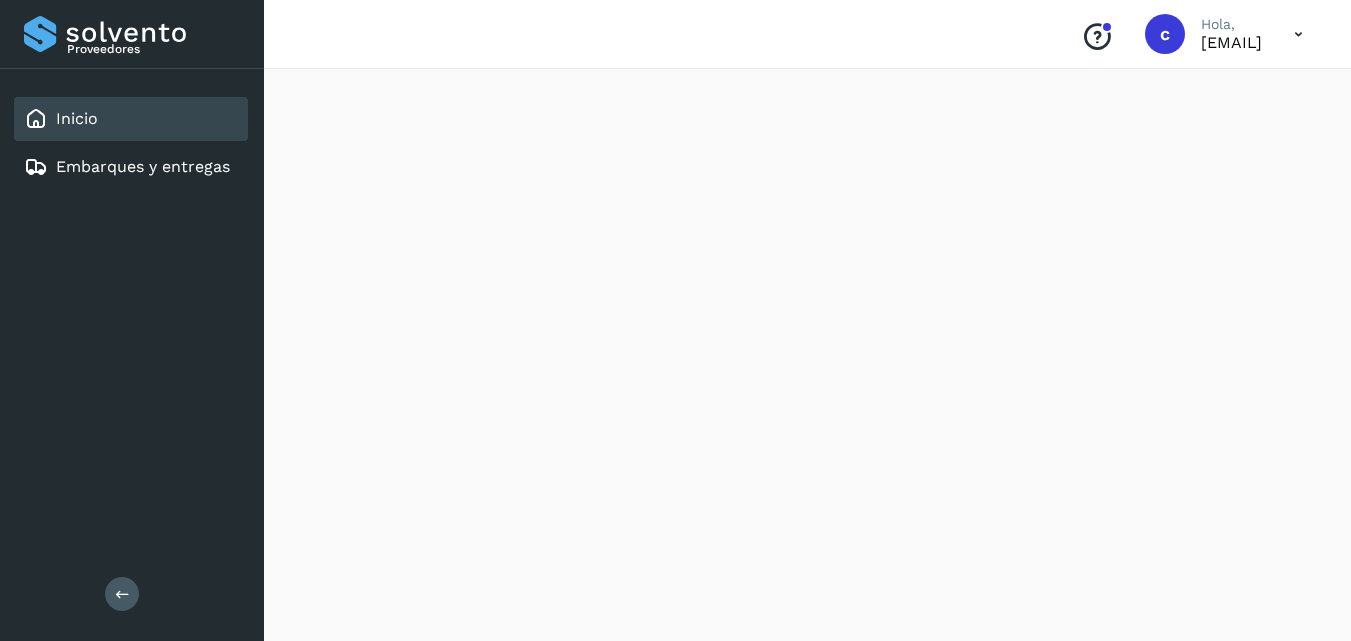 scroll, scrollTop: 0, scrollLeft: 0, axis: both 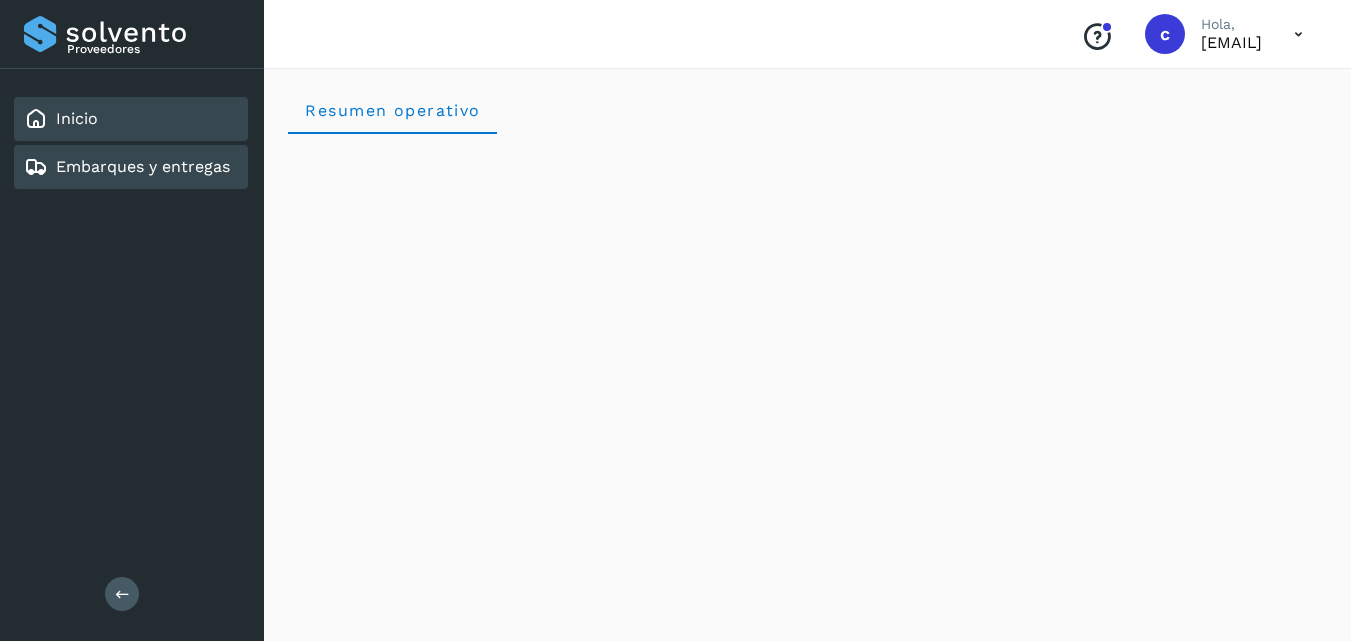 click on "Embarques y entregas" at bounding box center [143, 166] 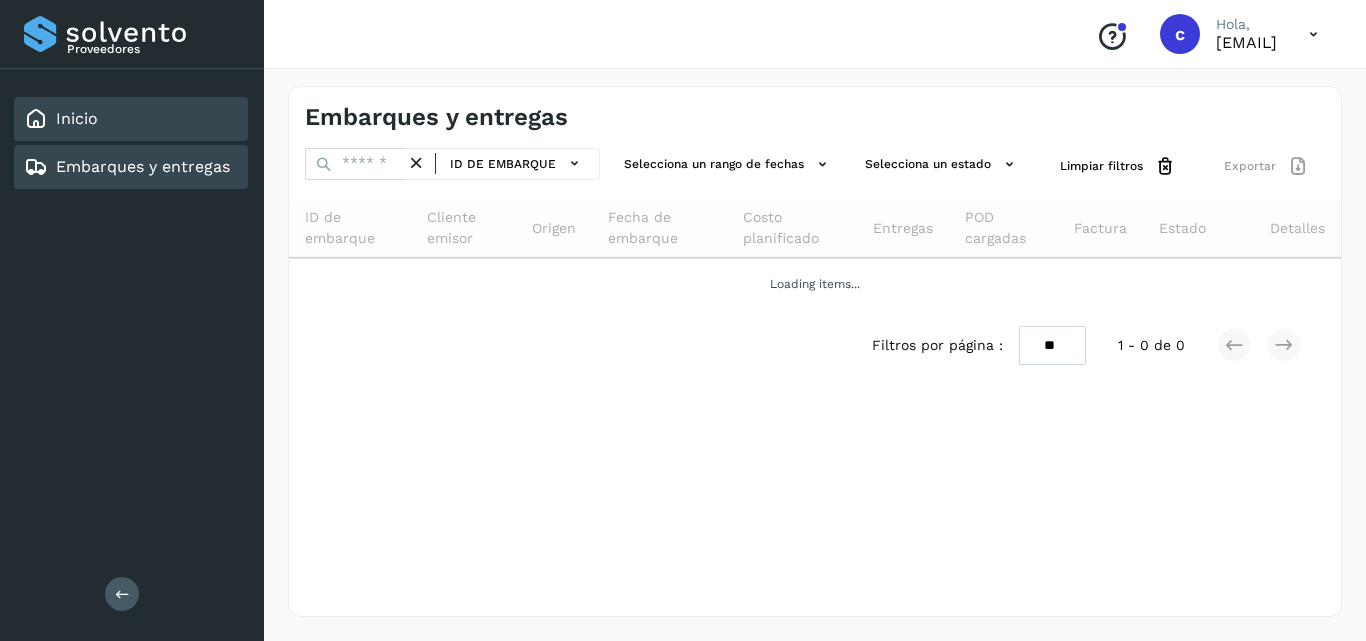 click on "Inicio" 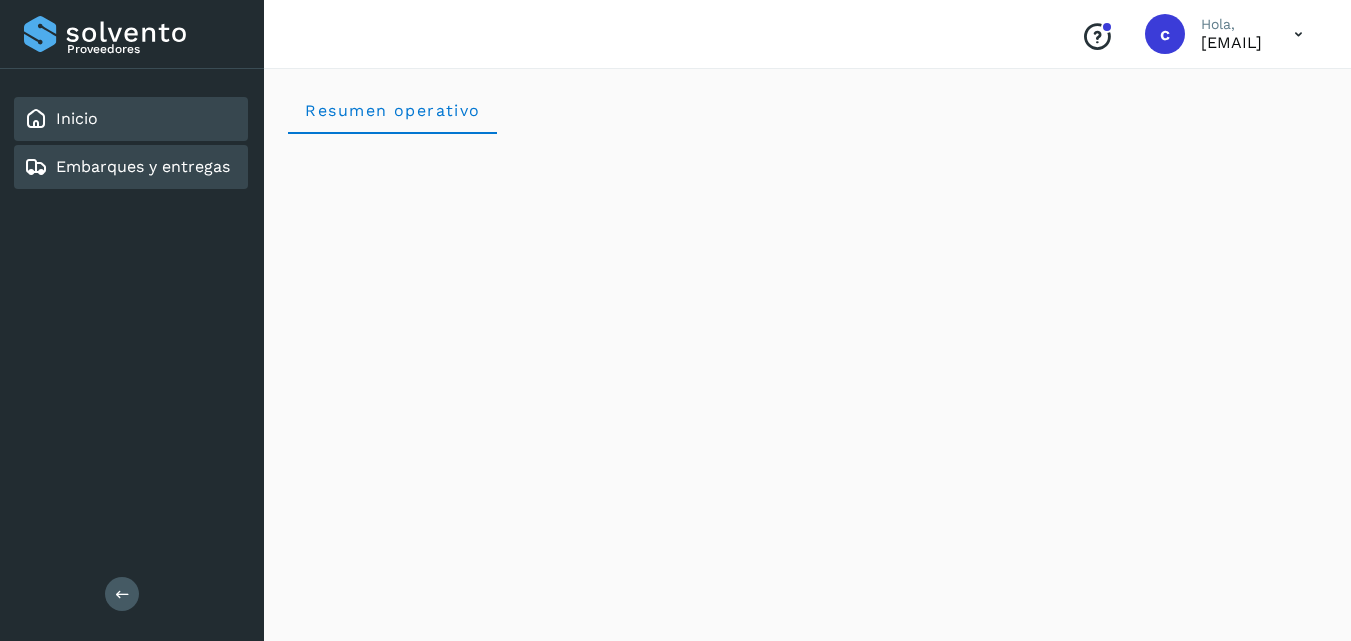 click on "Embarques y entregas" at bounding box center [143, 166] 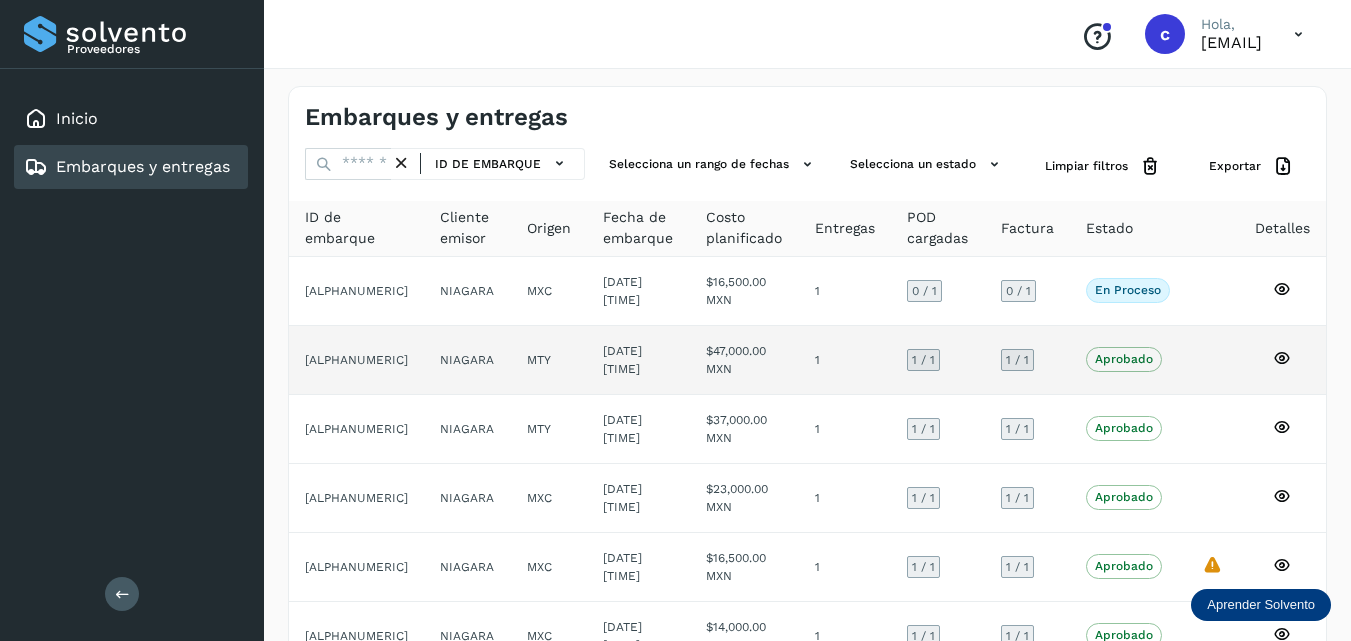 click on "Aprobado" at bounding box center (1124, 359) 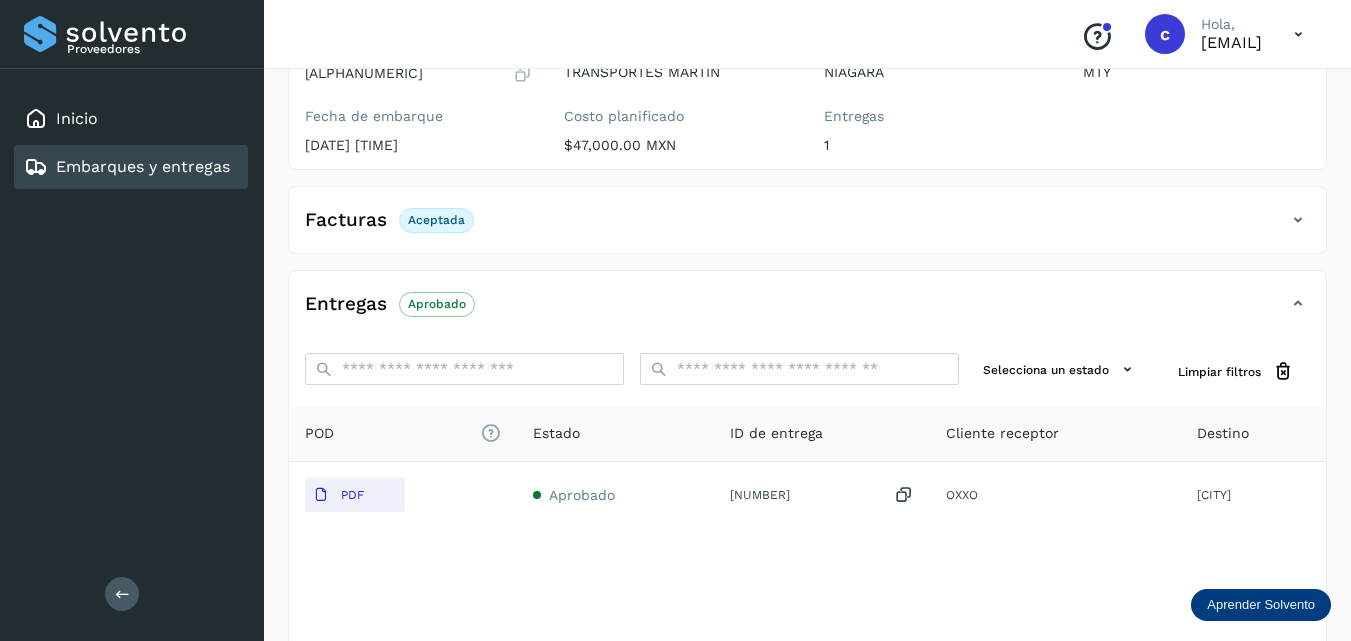 scroll, scrollTop: 300, scrollLeft: 0, axis: vertical 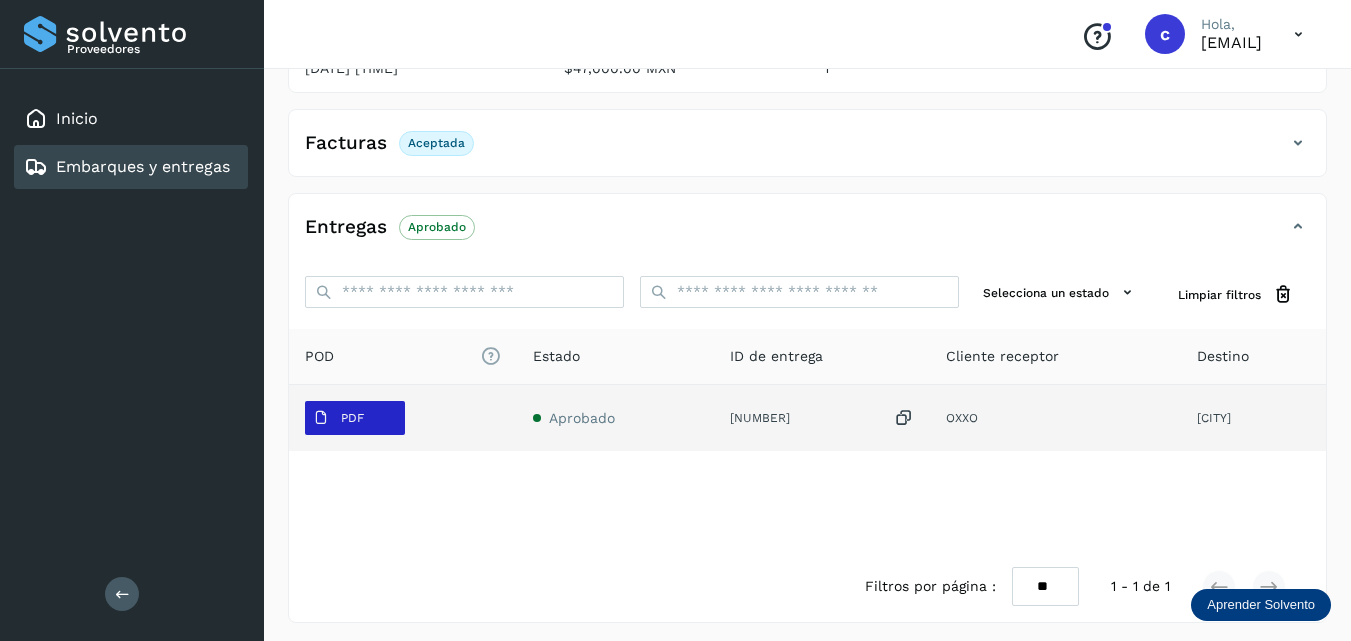 click on "PDF" at bounding box center [355, 418] 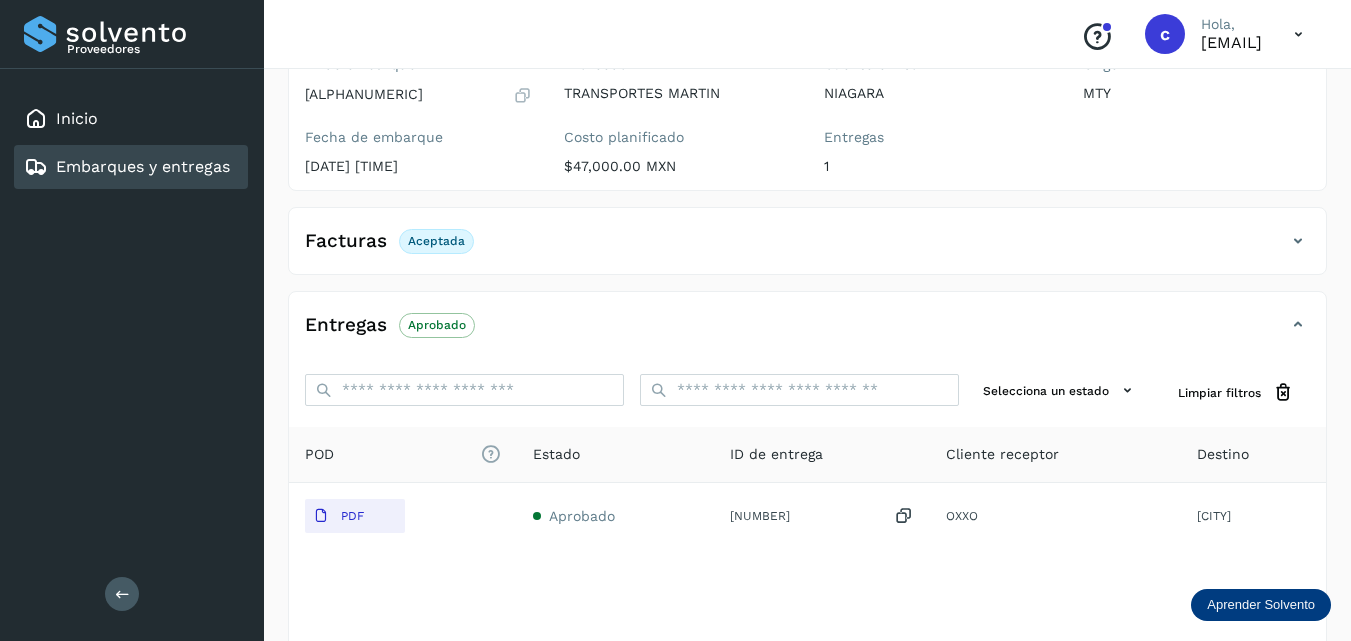 scroll, scrollTop: 0, scrollLeft: 0, axis: both 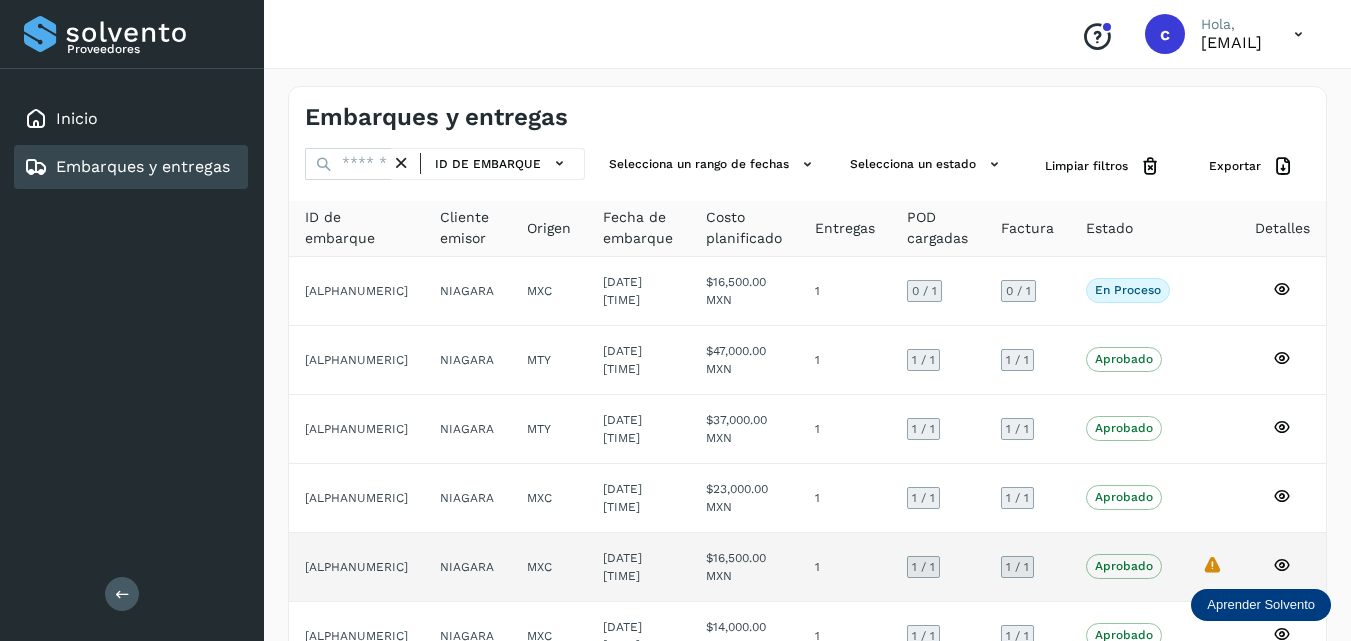 click on "La validación de Solvento para este embarque ha sido anulada debido al cambio de estado a “Aprobado con Excepción”" 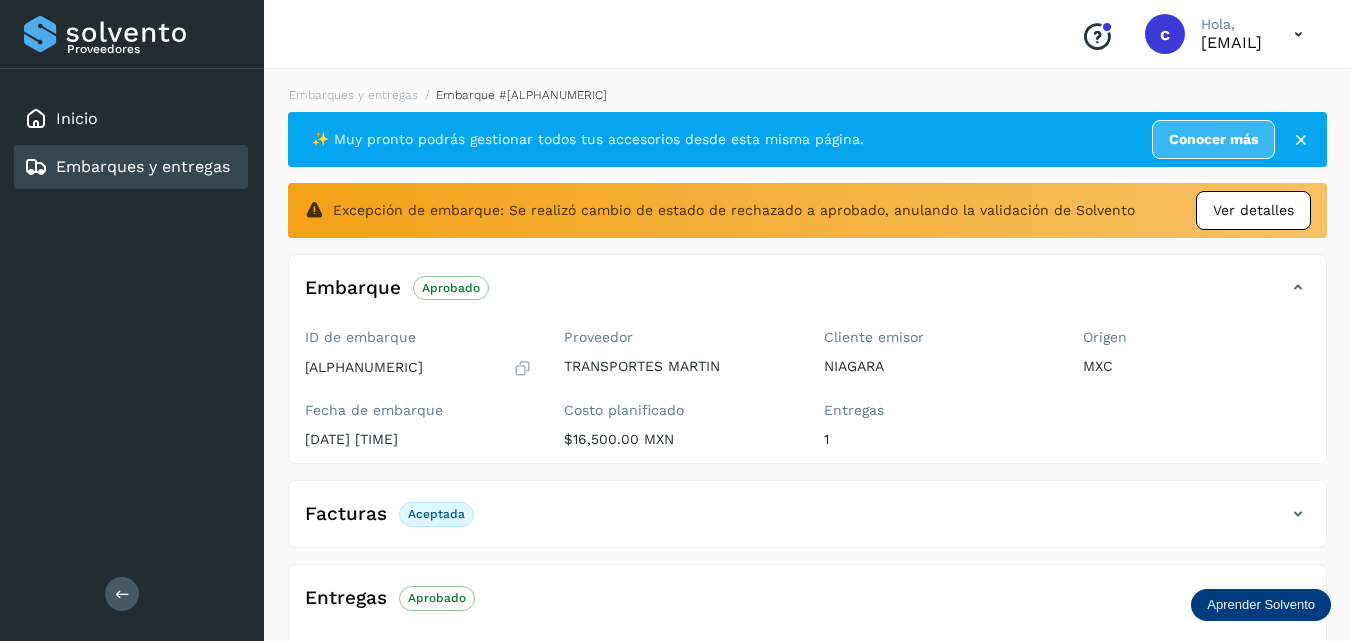 click on "Ver detalles" at bounding box center (1253, 210) 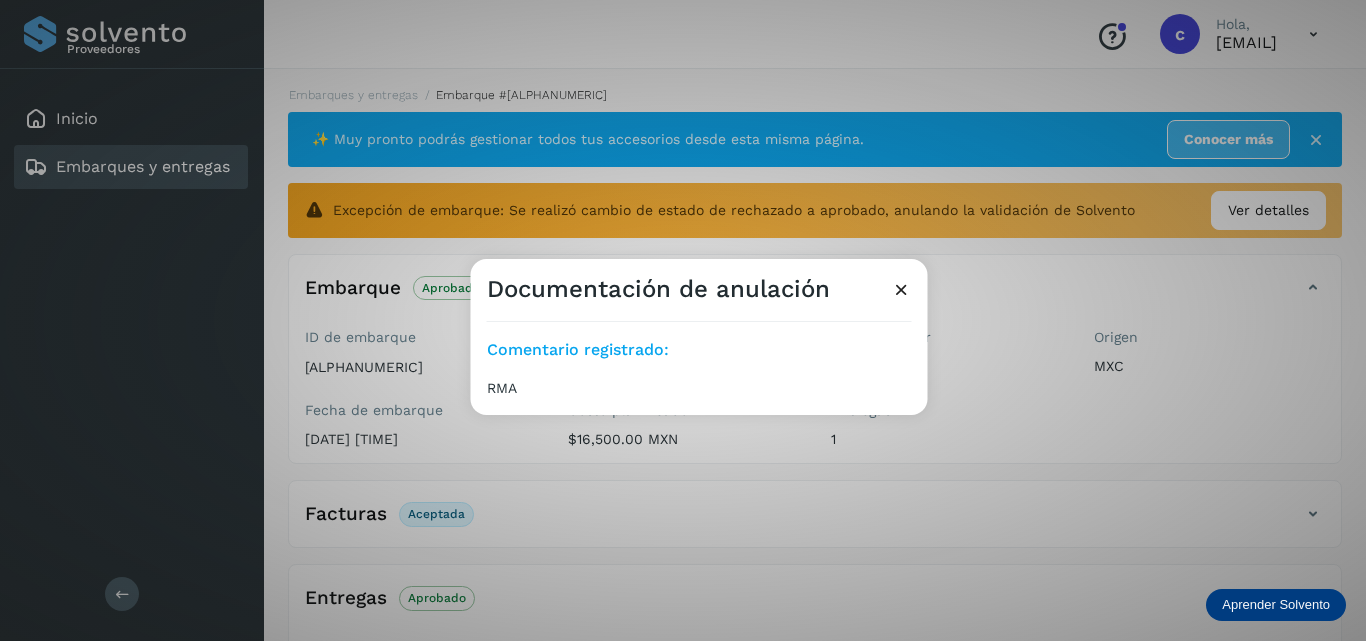drag, startPoint x: 531, startPoint y: 351, endPoint x: 581, endPoint y: 345, distance: 50.358715 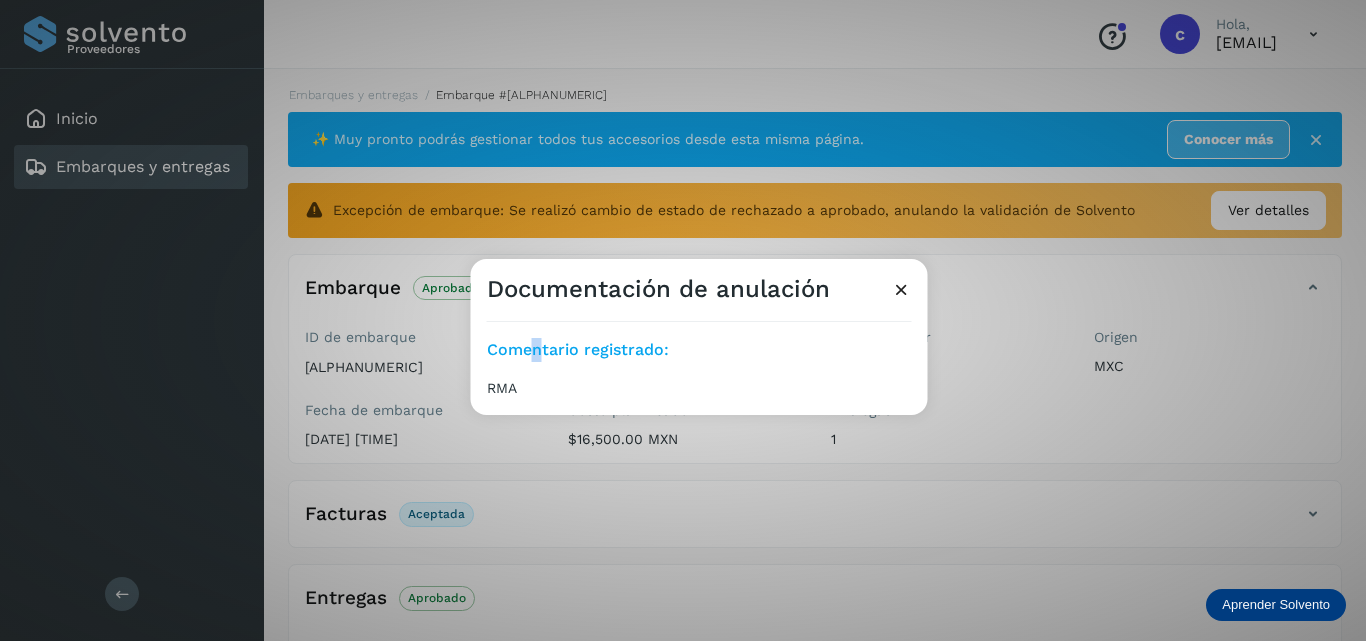 click at bounding box center (901, 289) 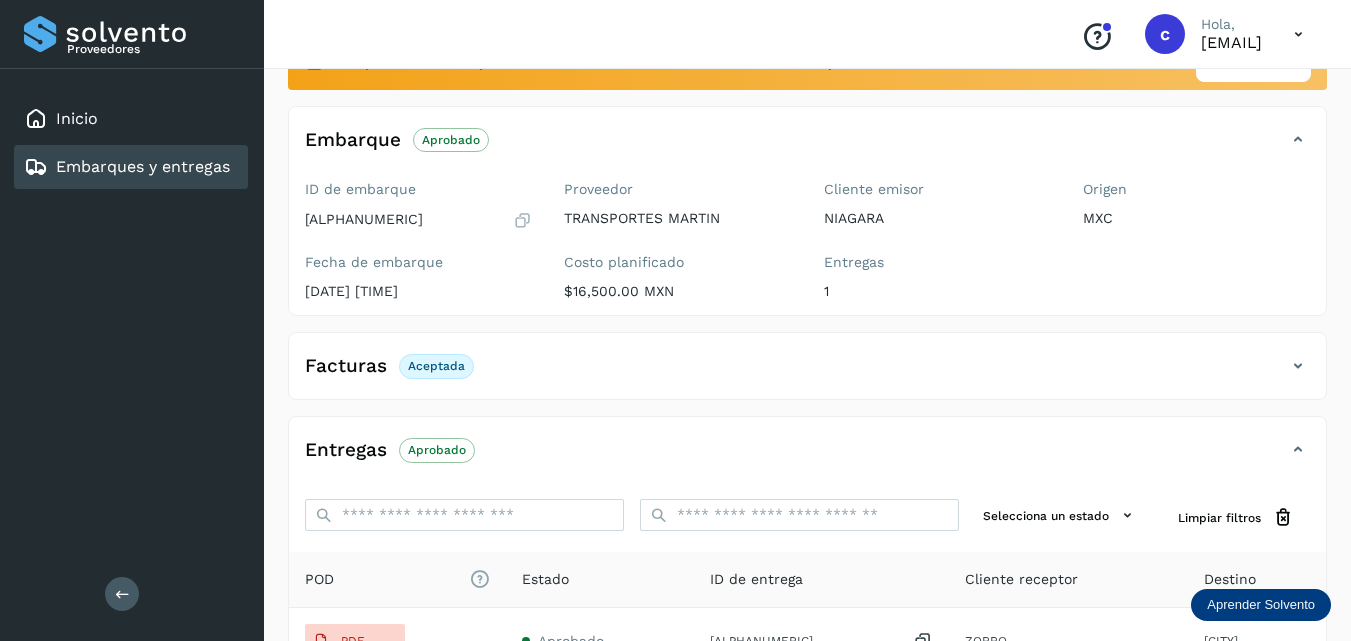scroll, scrollTop: 200, scrollLeft: 0, axis: vertical 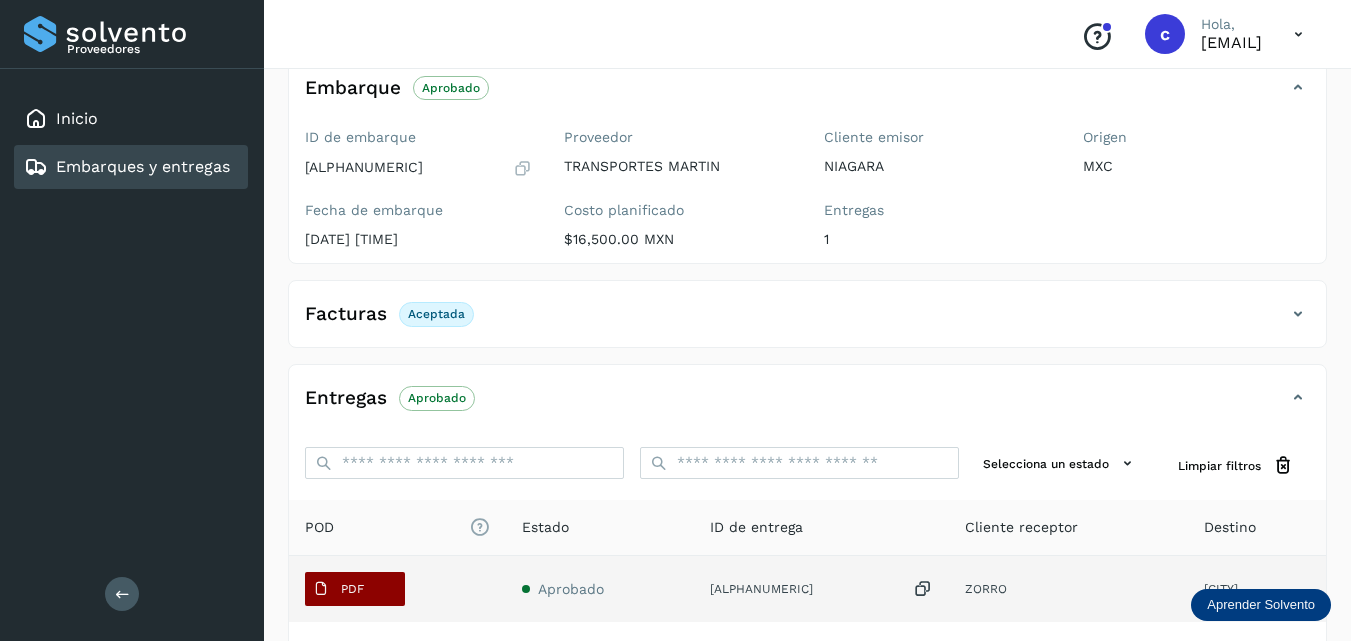 click on "PDF" at bounding box center (355, 589) 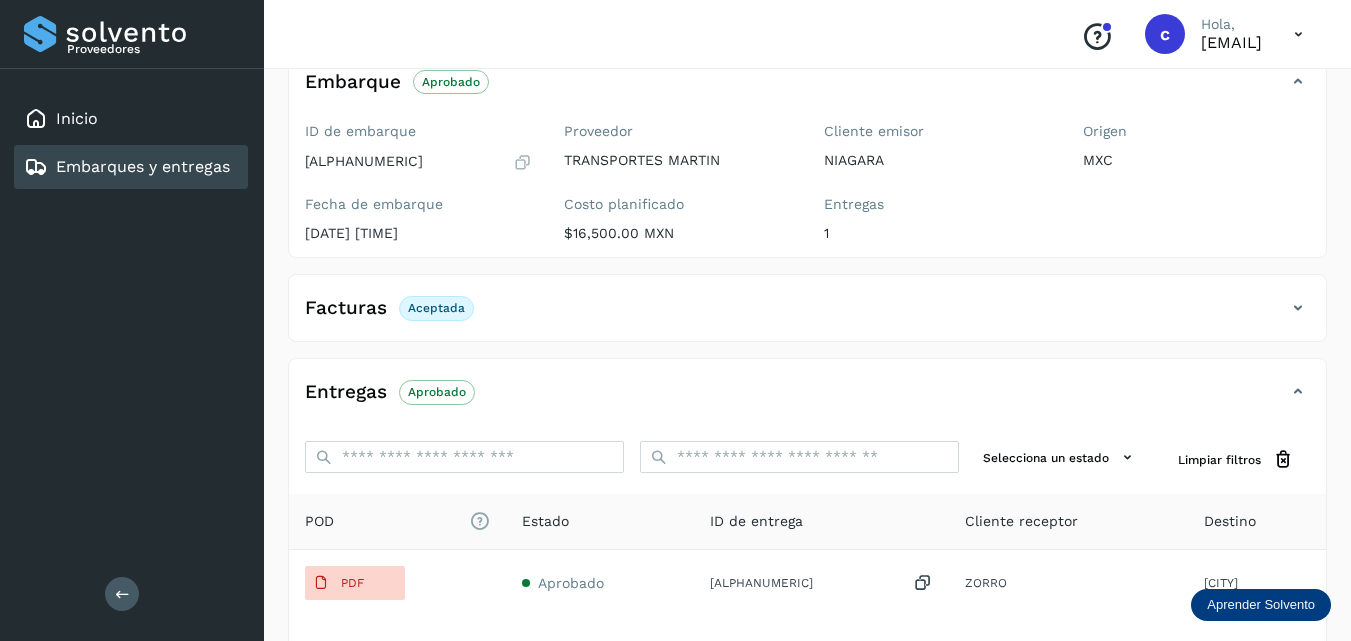 scroll, scrollTop: 377, scrollLeft: 0, axis: vertical 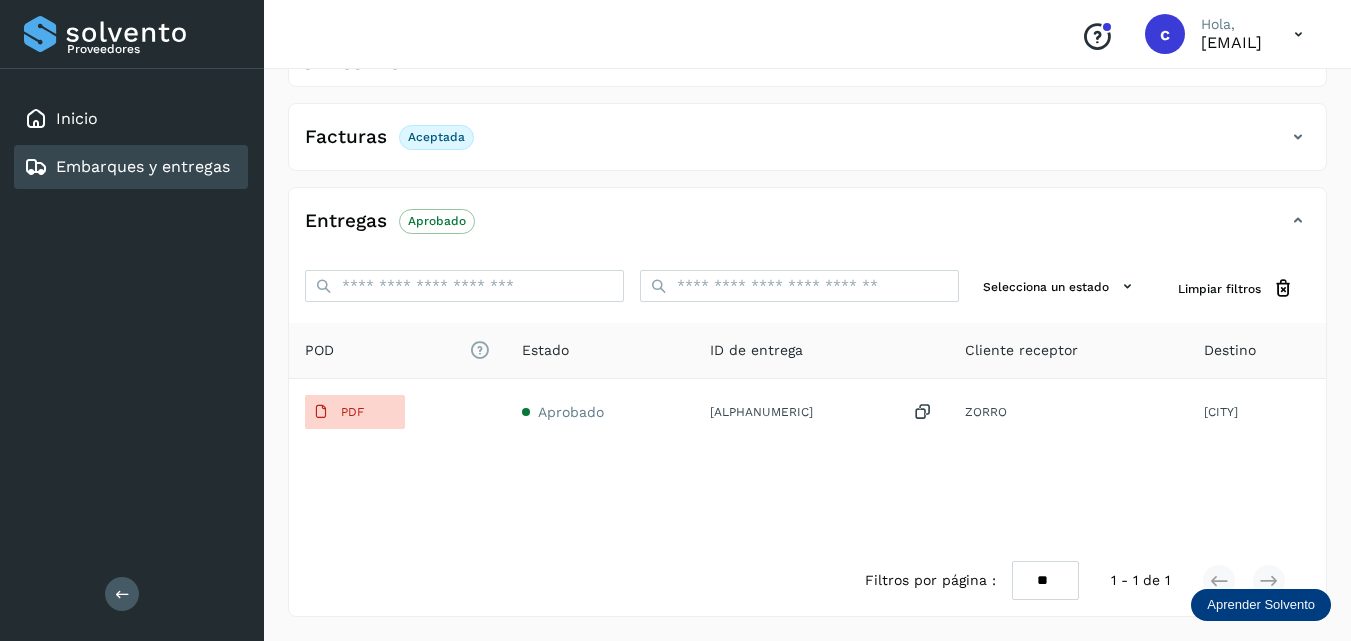 click on "Embarques y entregas" at bounding box center (143, 166) 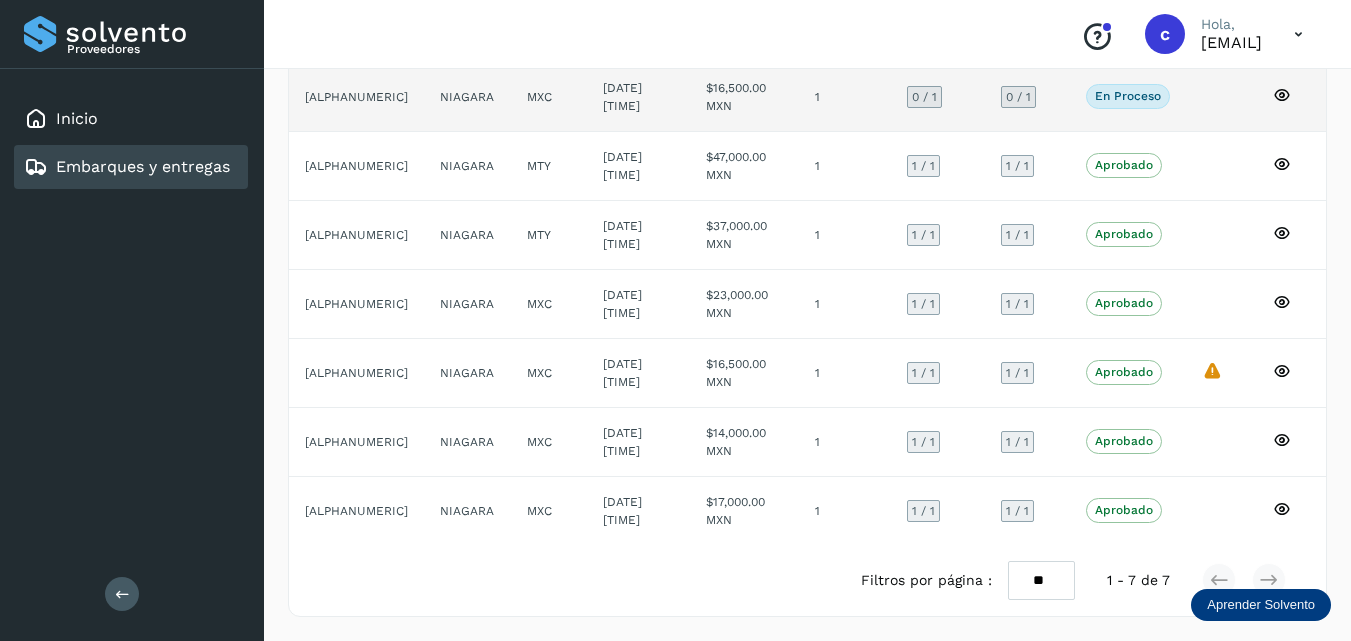 scroll, scrollTop: 209, scrollLeft: 0, axis: vertical 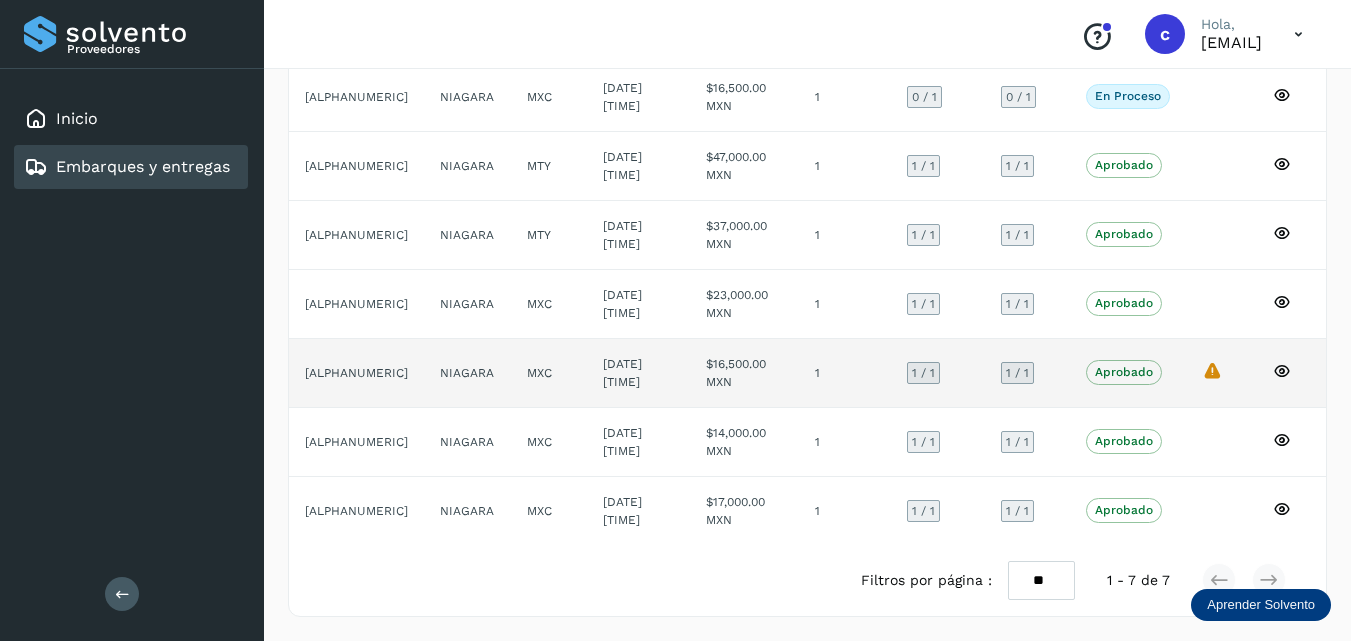 click 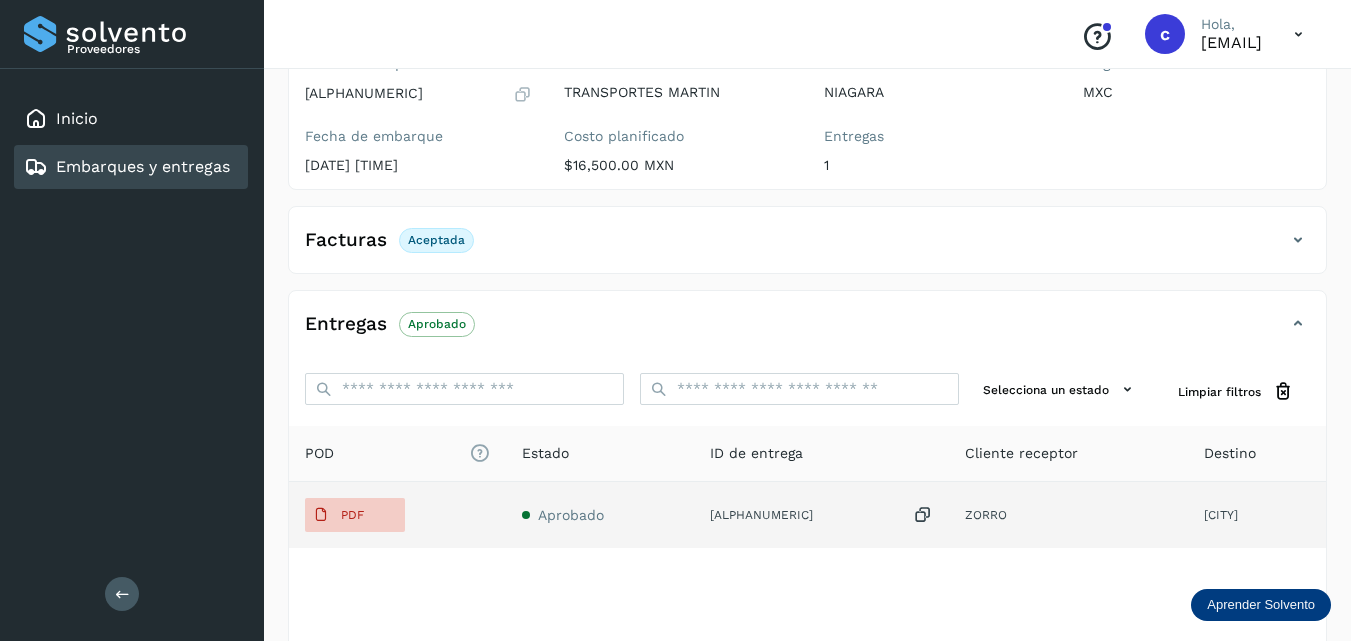 scroll, scrollTop: 309, scrollLeft: 0, axis: vertical 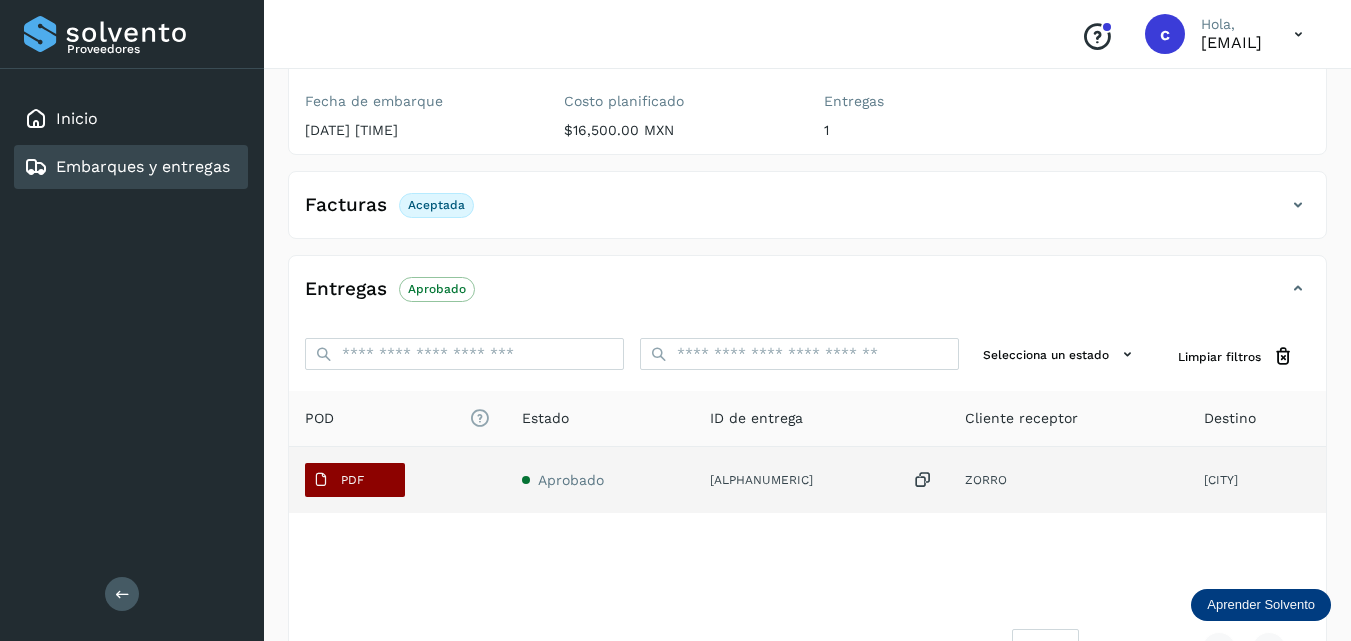 click on "PDF" at bounding box center [355, 480] 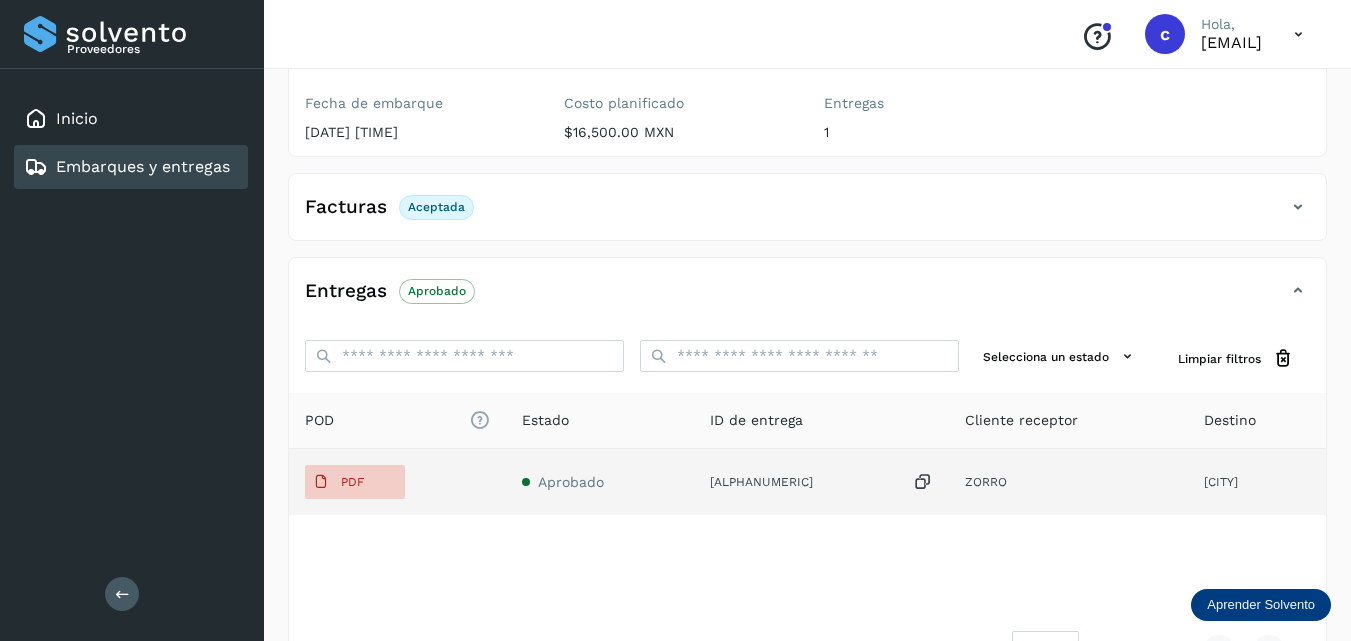 scroll, scrollTop: 309, scrollLeft: 0, axis: vertical 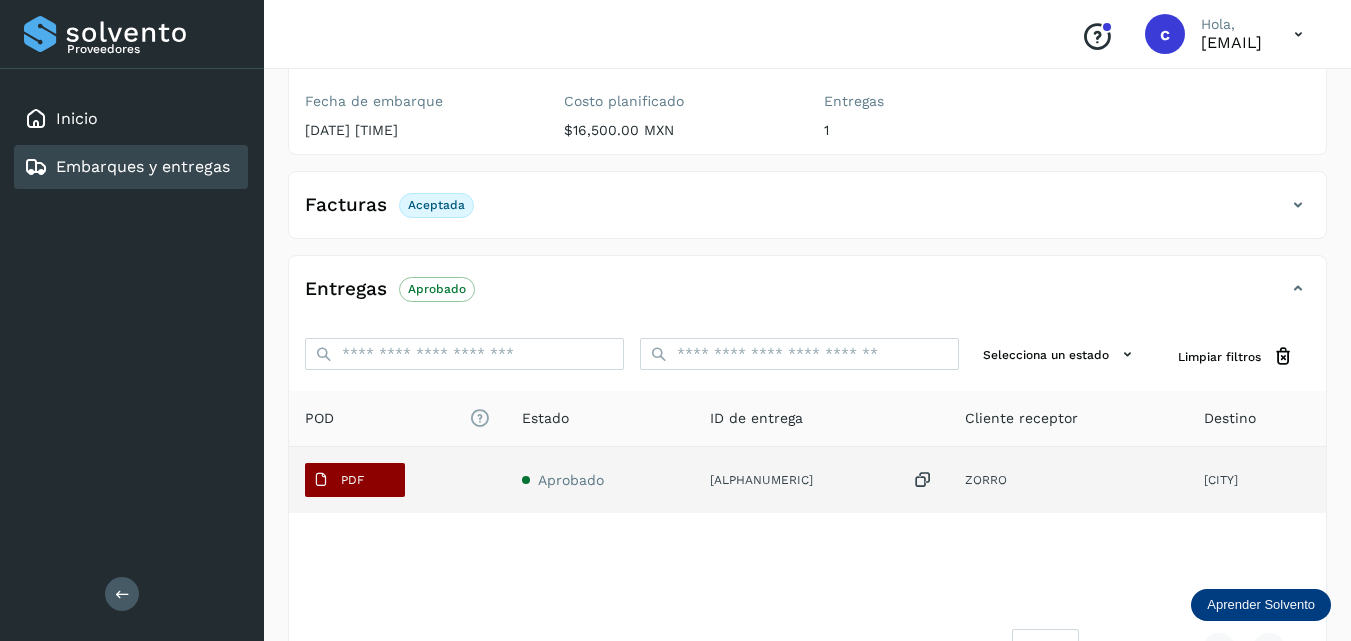 click on "PDF" at bounding box center [338, 480] 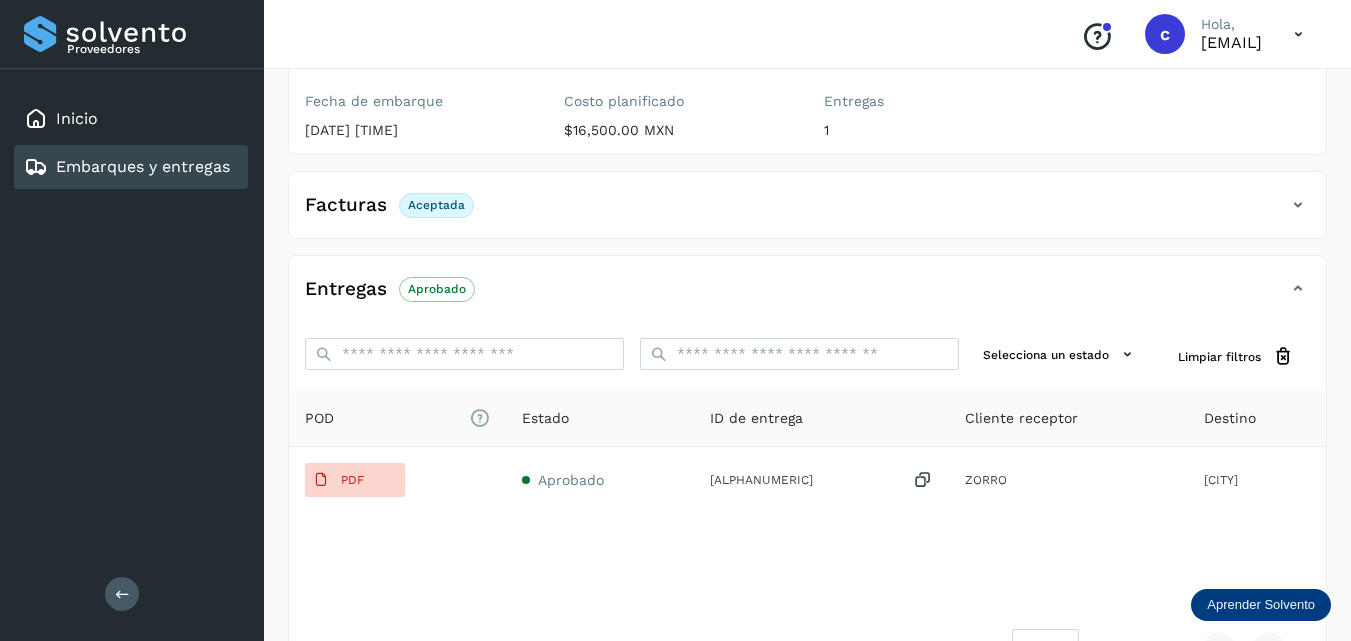 click on "Embarques y entregas" at bounding box center [127, 167] 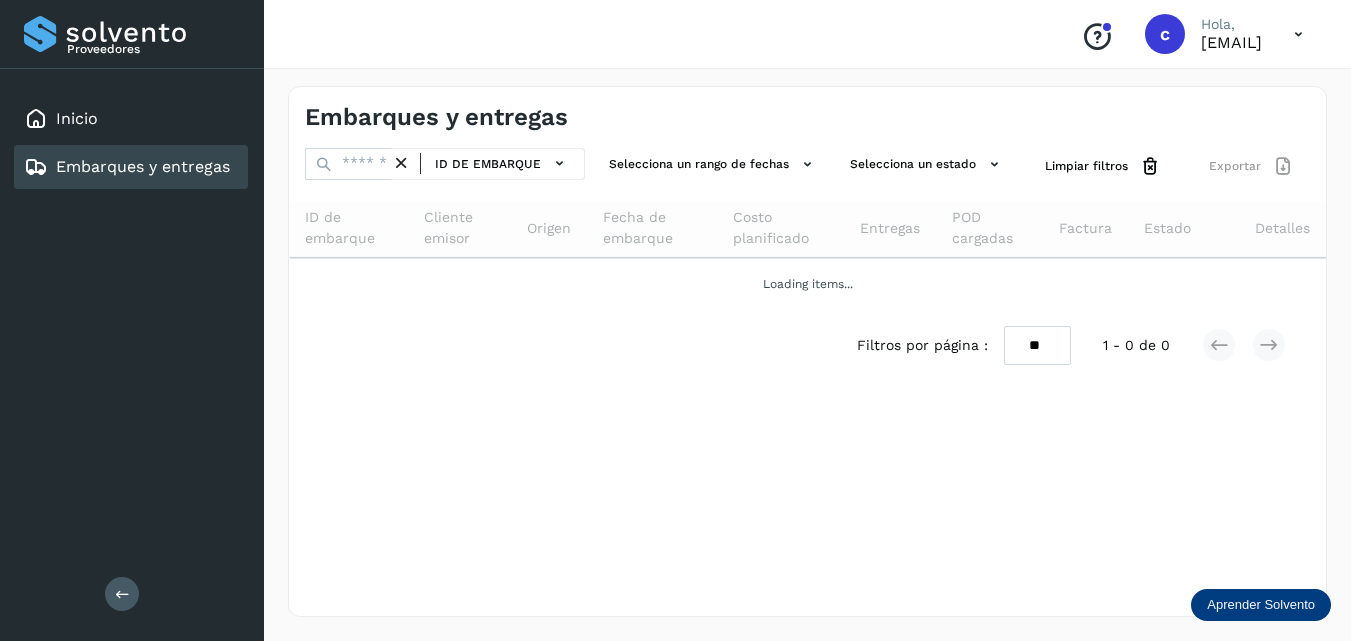 scroll, scrollTop: 0, scrollLeft: 0, axis: both 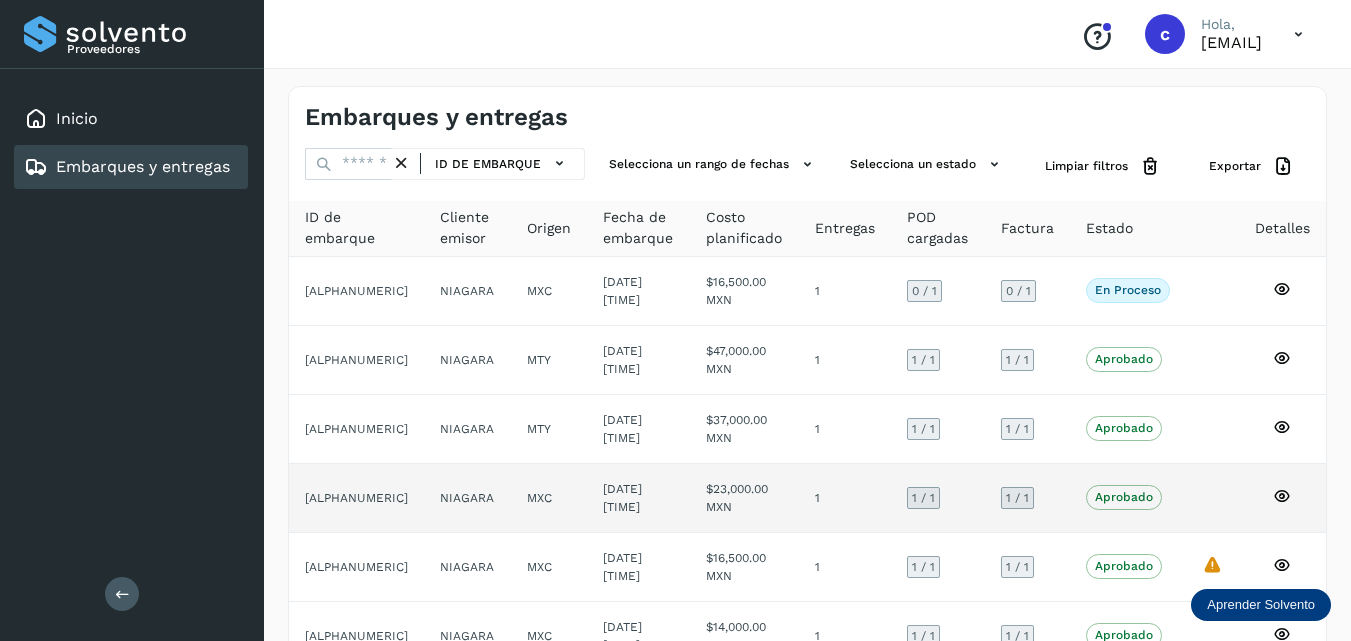 click 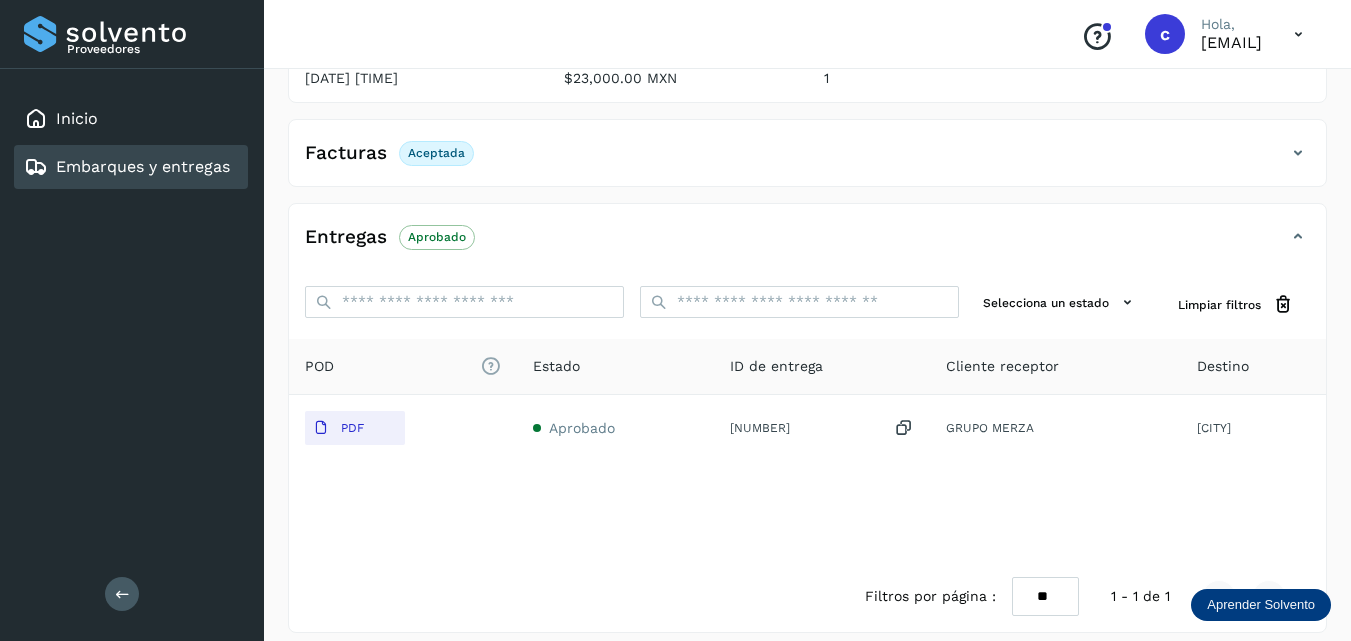 scroll, scrollTop: 306, scrollLeft: 0, axis: vertical 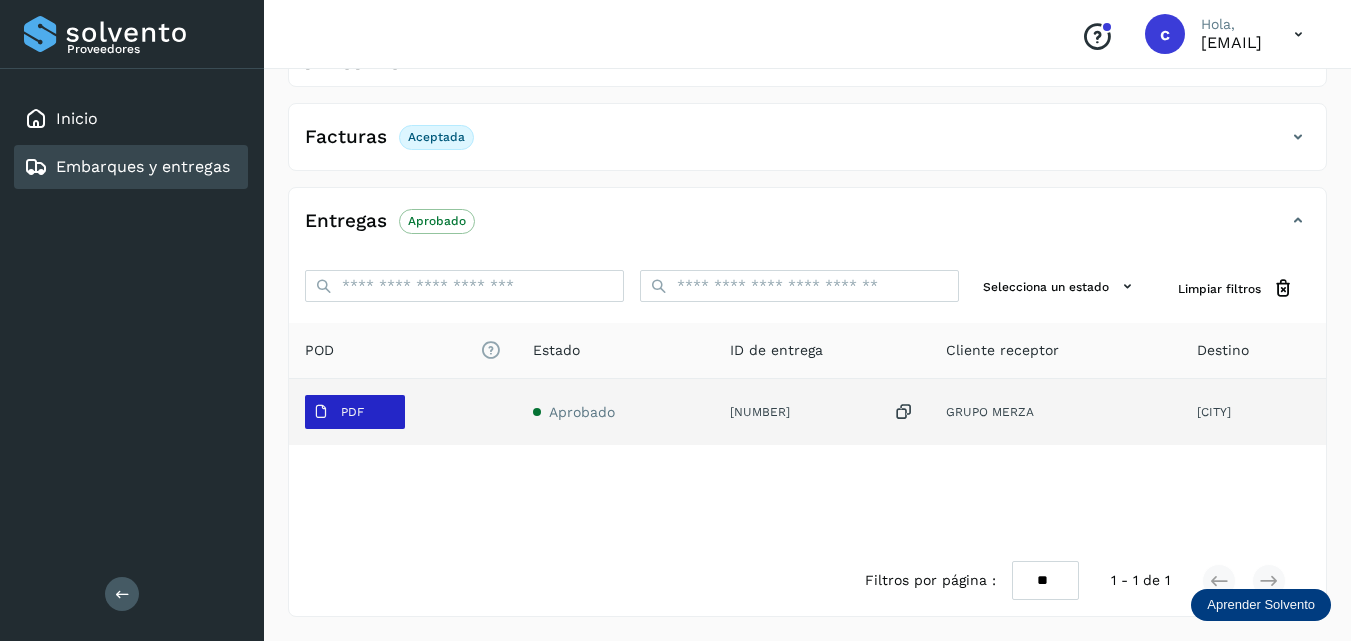 click on "PDF" at bounding box center (338, 412) 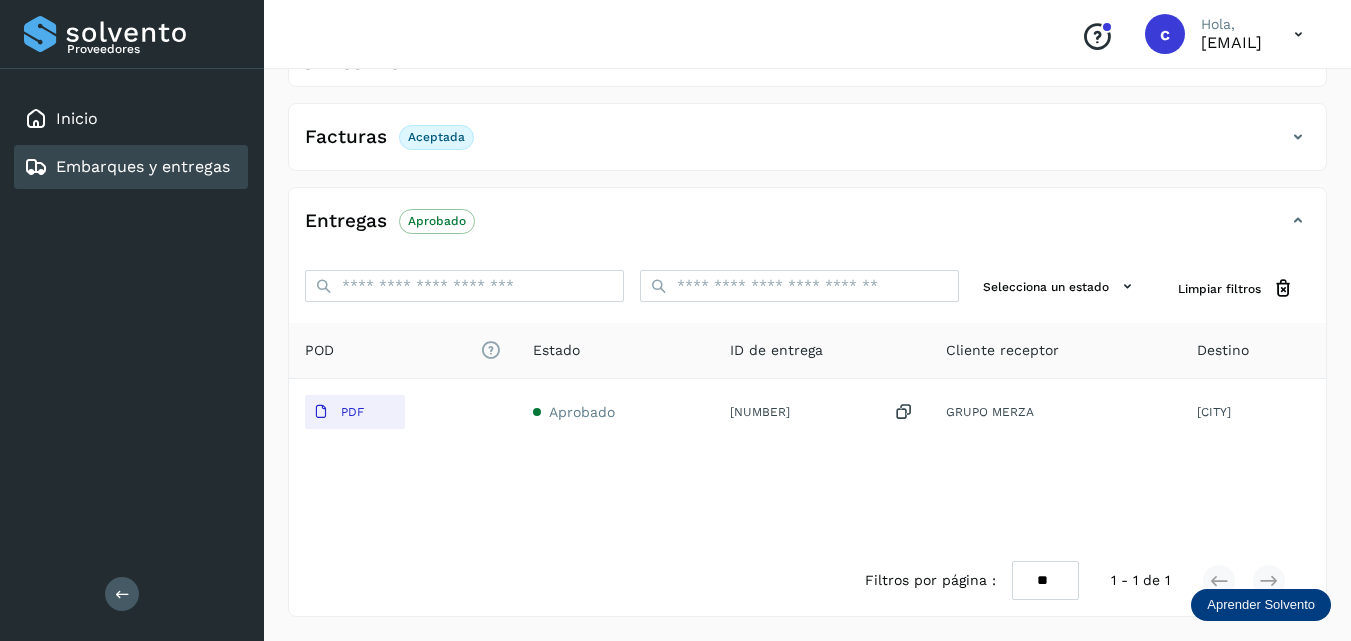 click on "Embarques y entregas" at bounding box center [143, 166] 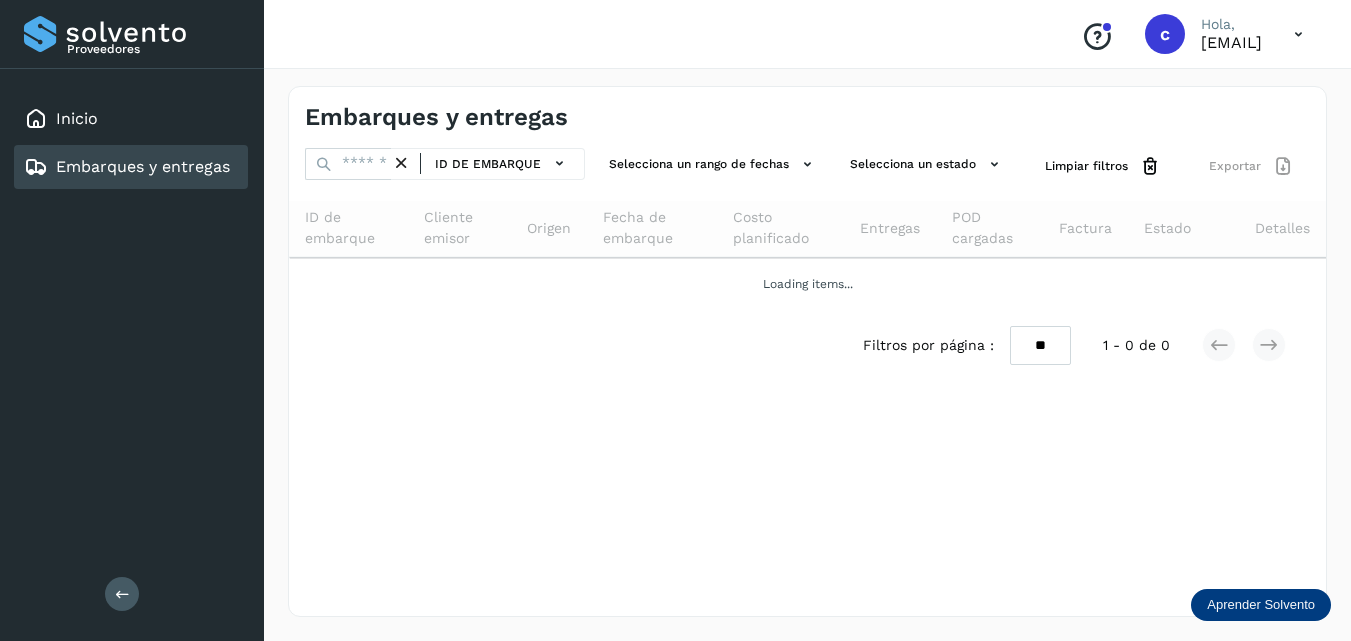scroll, scrollTop: 0, scrollLeft: 0, axis: both 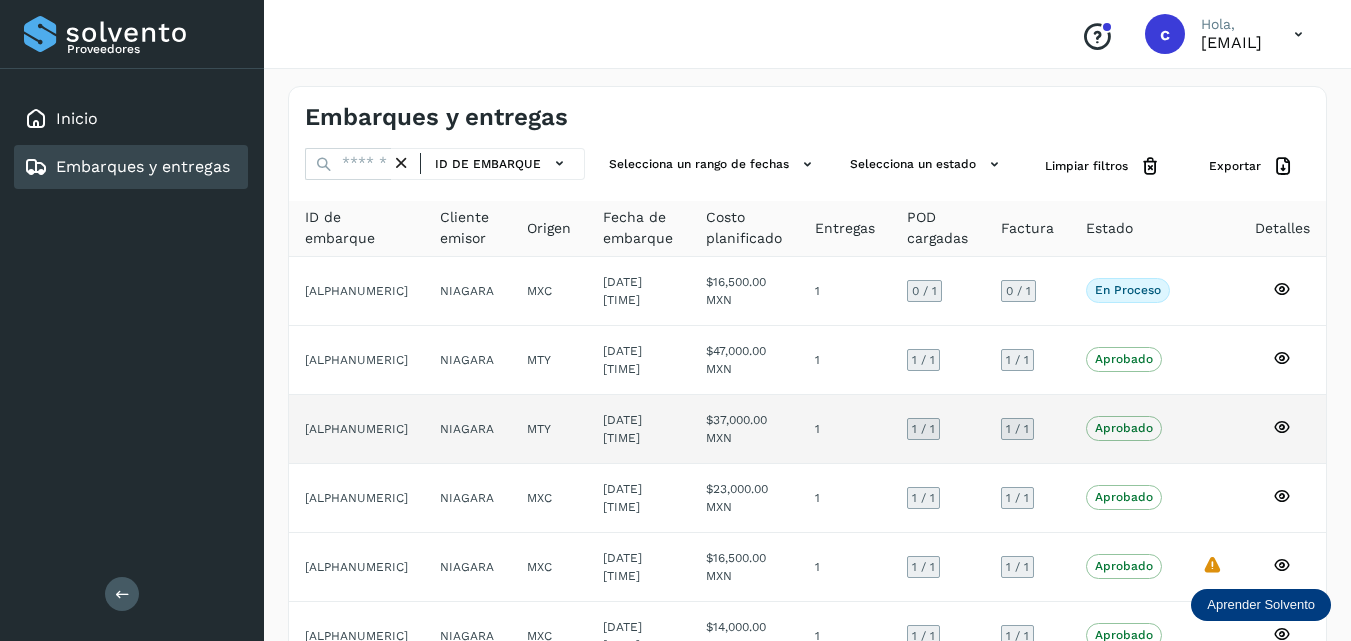 click on "Aprobado" 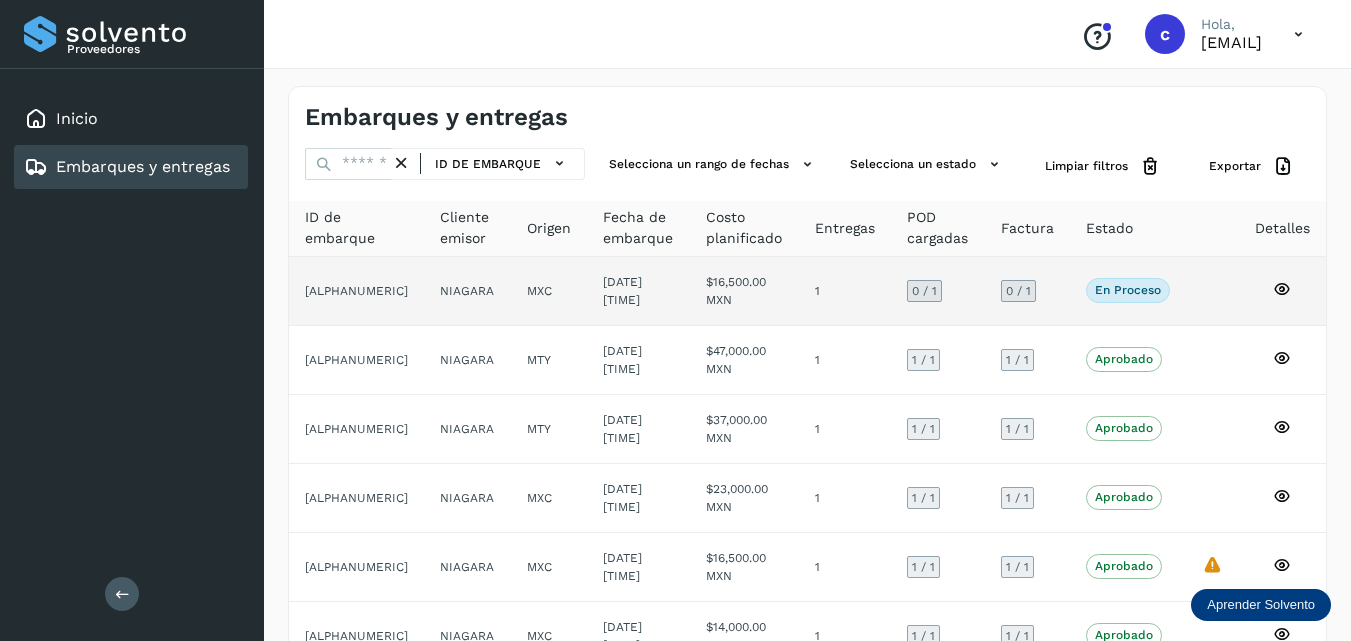 click on "En proceso" 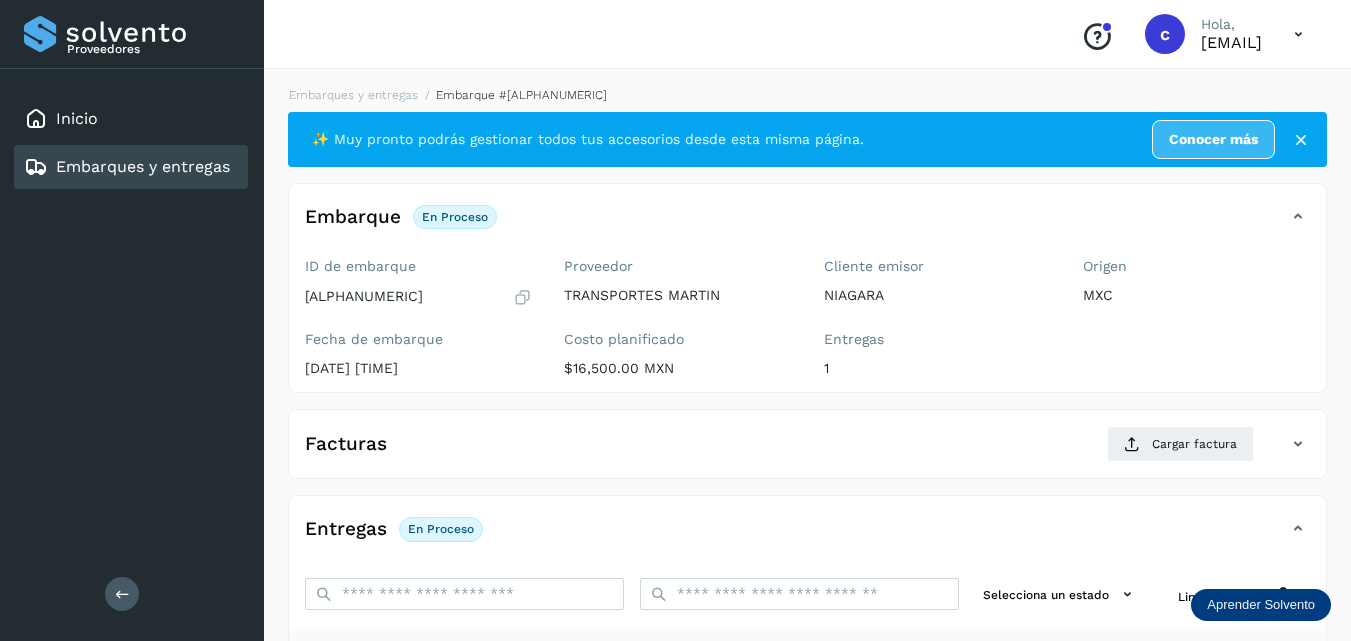 drag, startPoint x: 180, startPoint y: 164, endPoint x: 192, endPoint y: 169, distance: 13 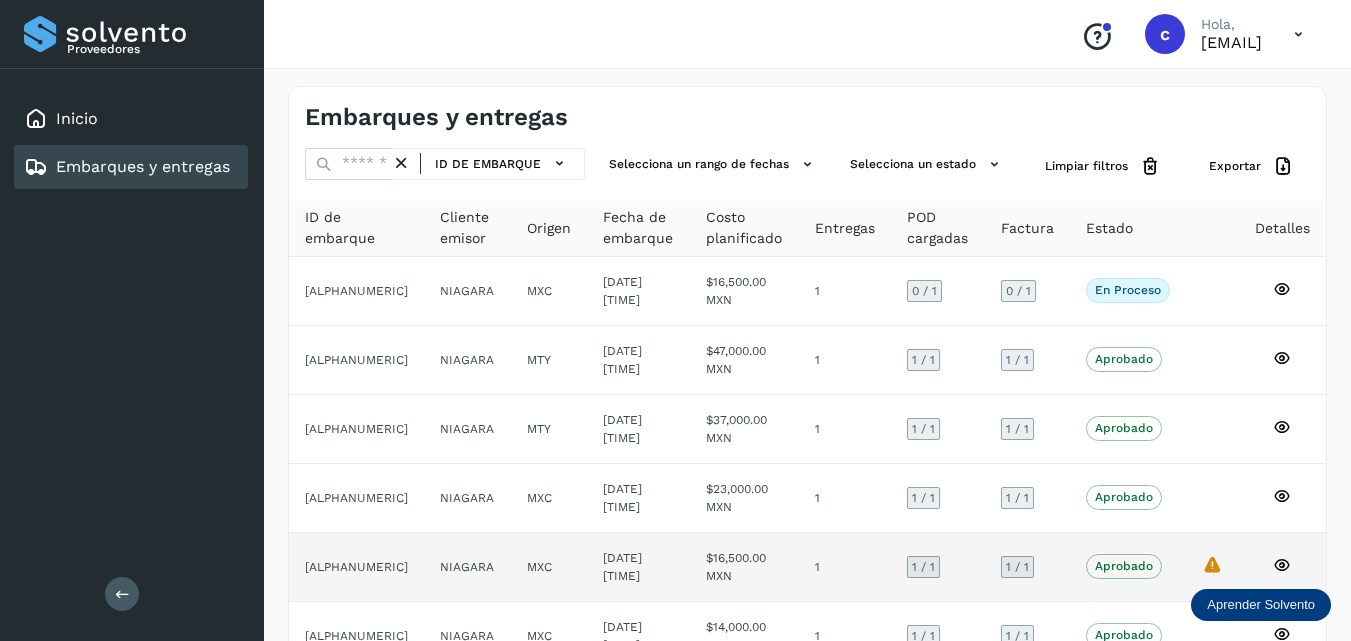 click on "La validación de Solvento para este embarque ha sido anulada debido al cambio de estado a “Aprobado con Excepción”" 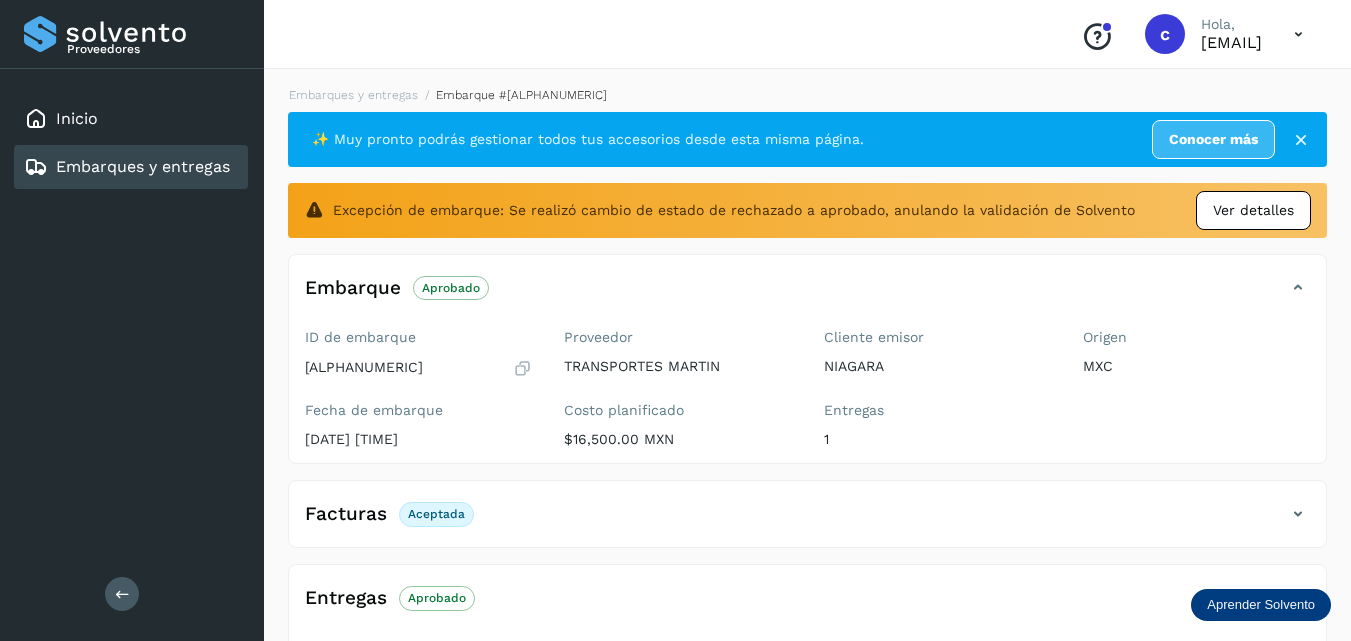 click on "Ver detalles" at bounding box center (1253, 210) 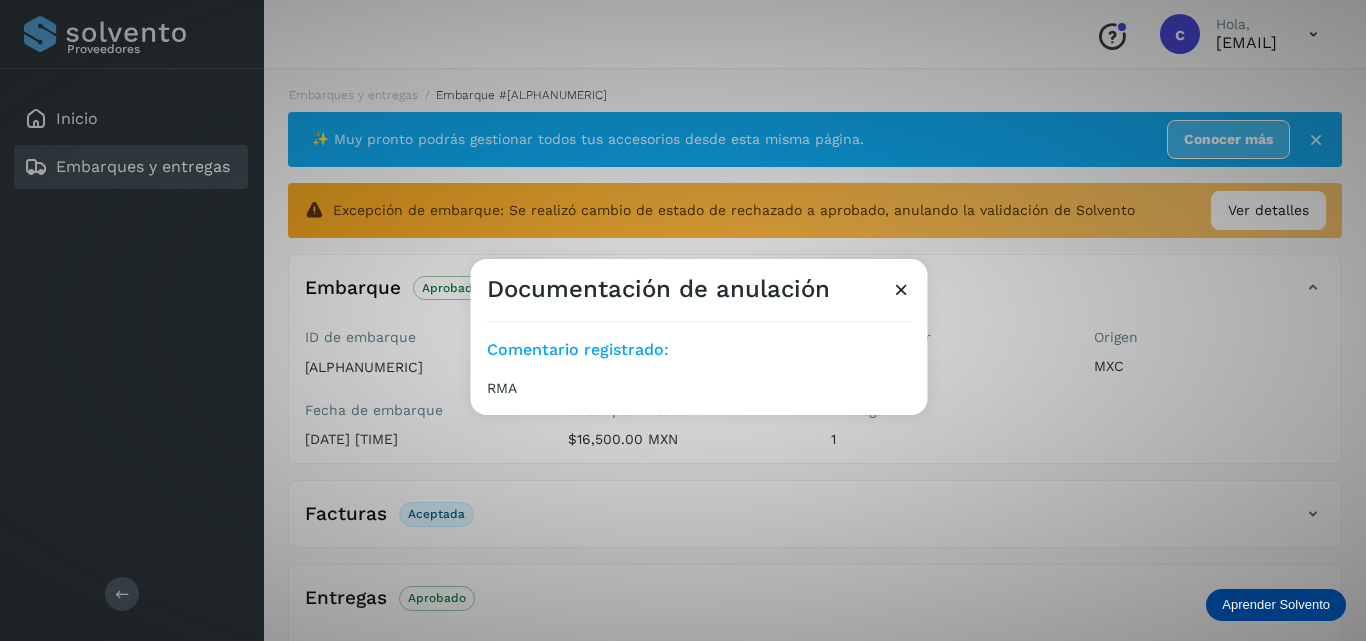 click on "Documentación de anulación" at bounding box center (699, 282) 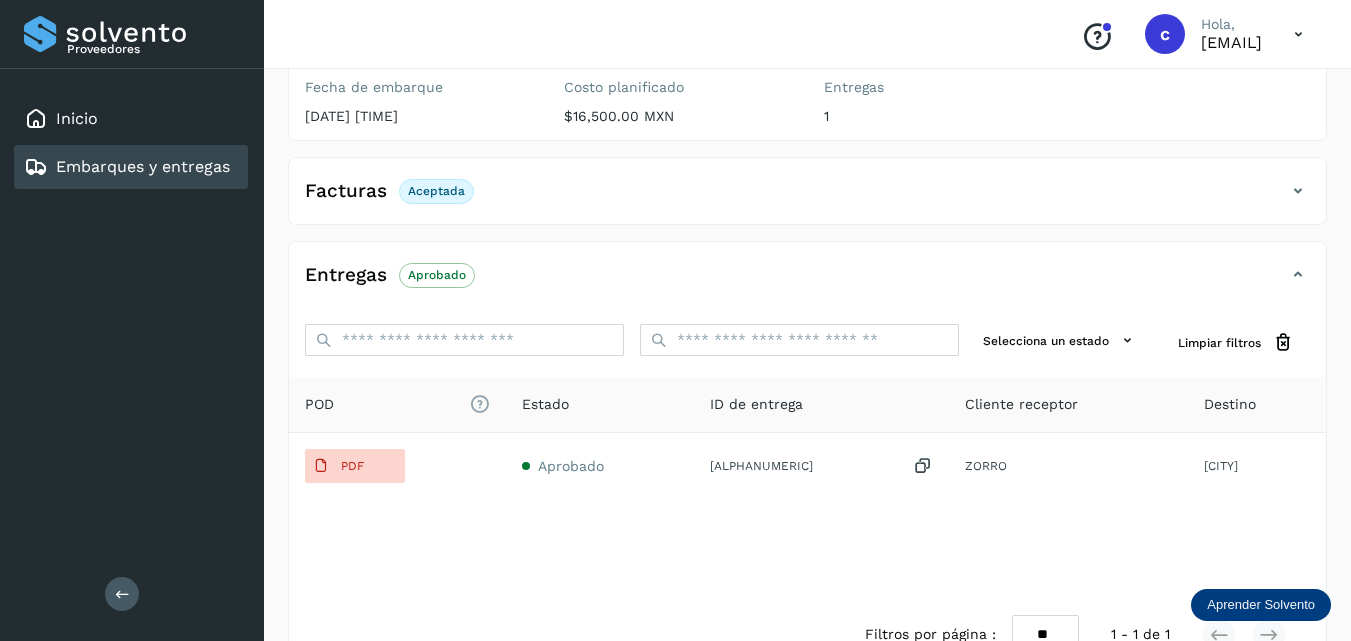 scroll, scrollTop: 377, scrollLeft: 0, axis: vertical 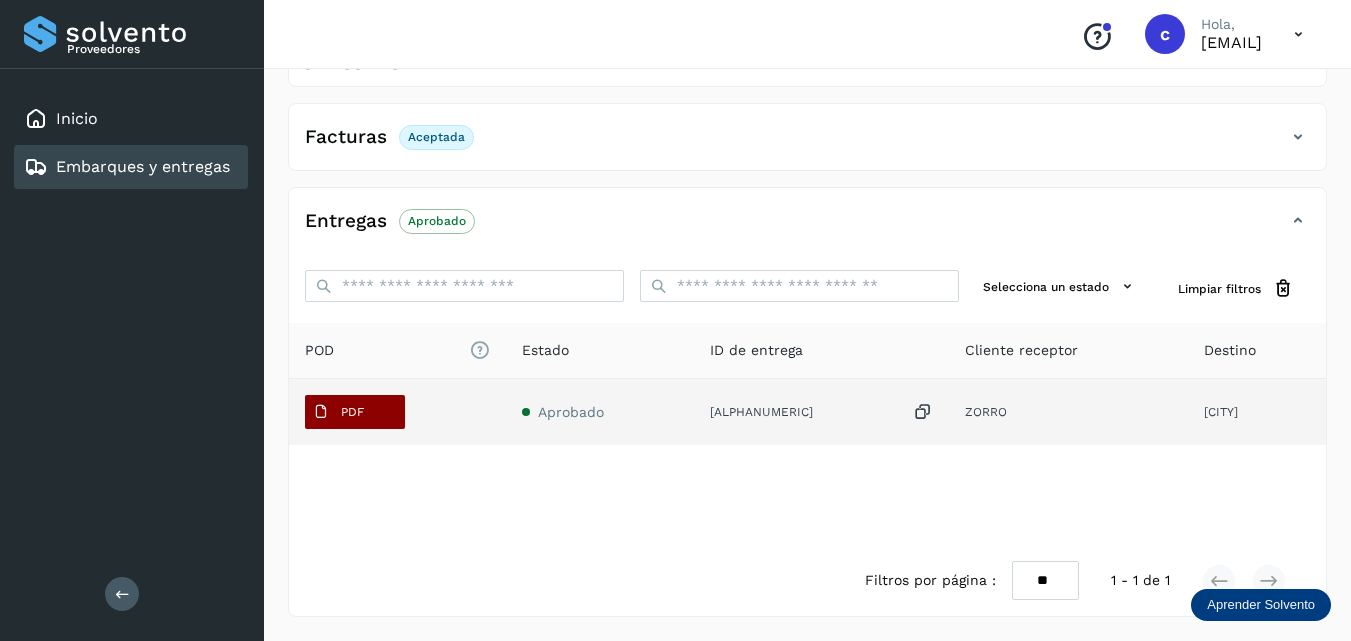 click on "PDF" at bounding box center [338, 412] 